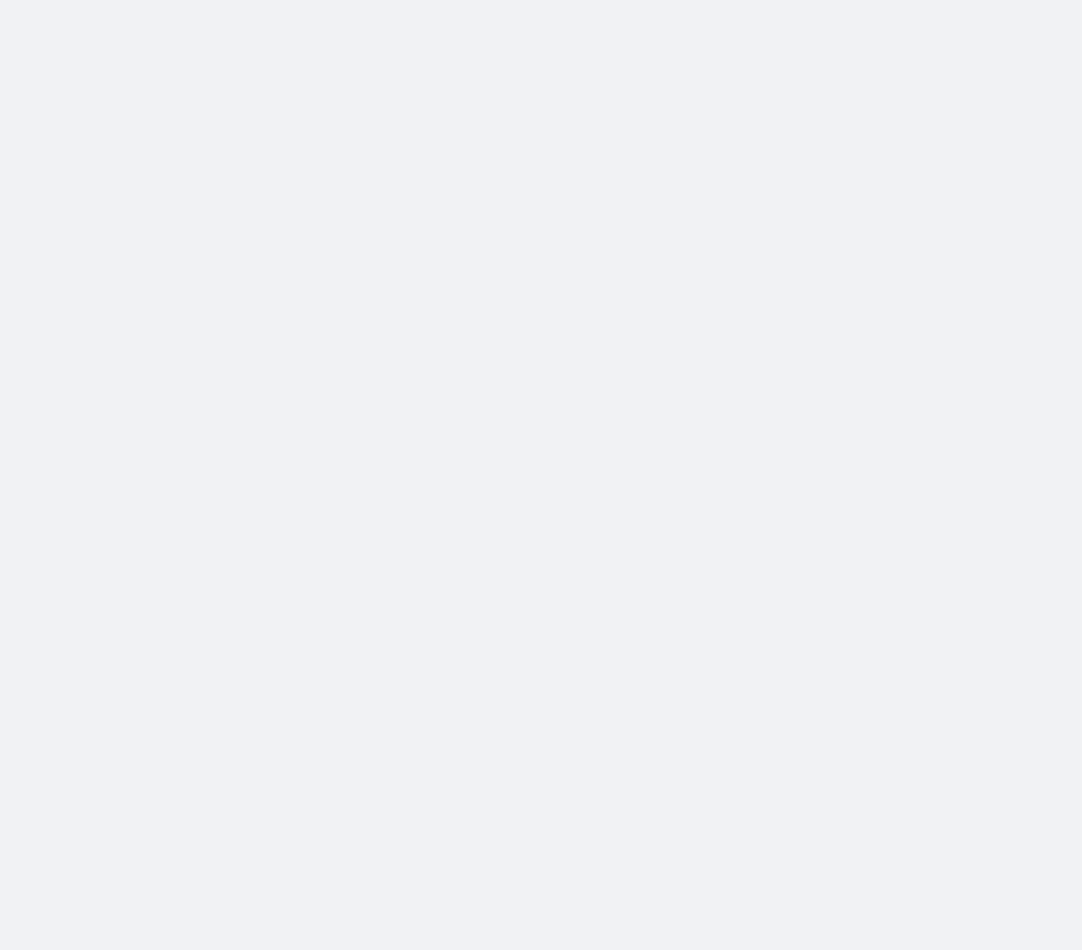 scroll, scrollTop: 0, scrollLeft: 0, axis: both 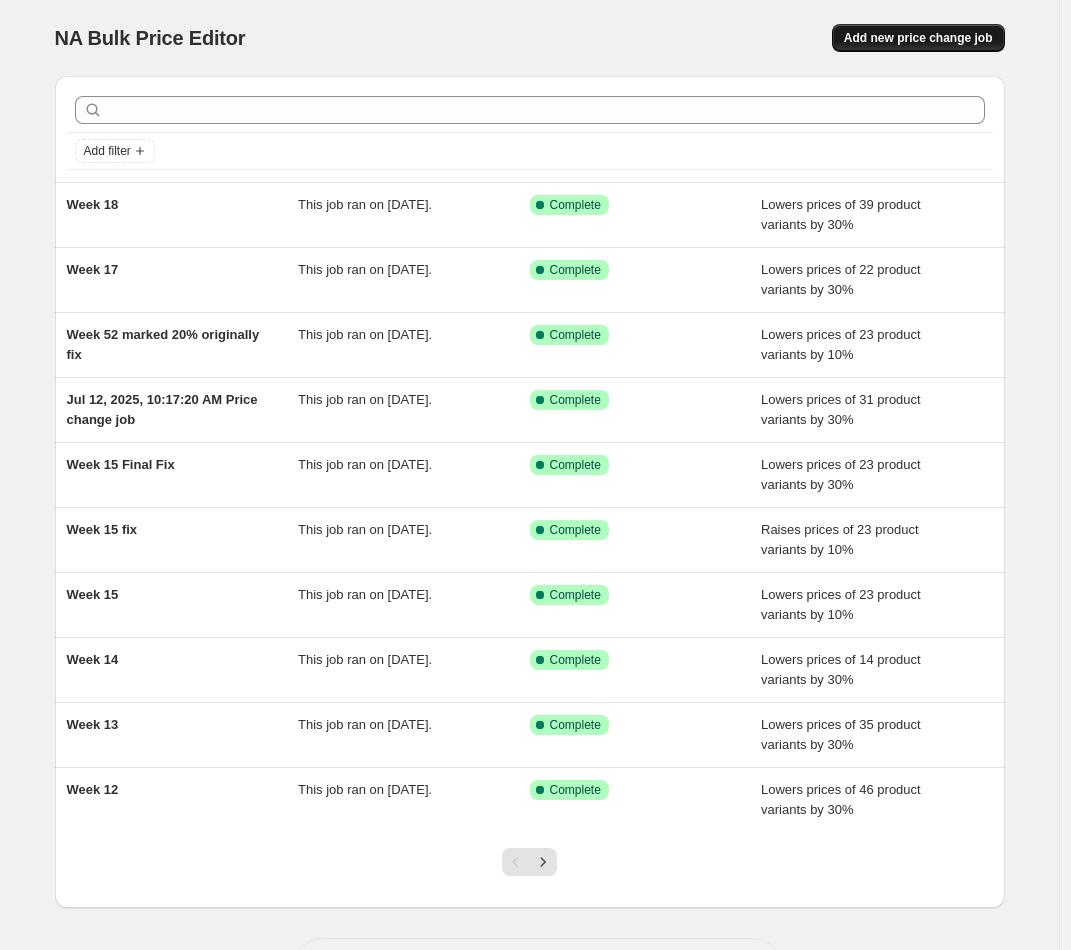click on "Add new price change job" at bounding box center (918, 38) 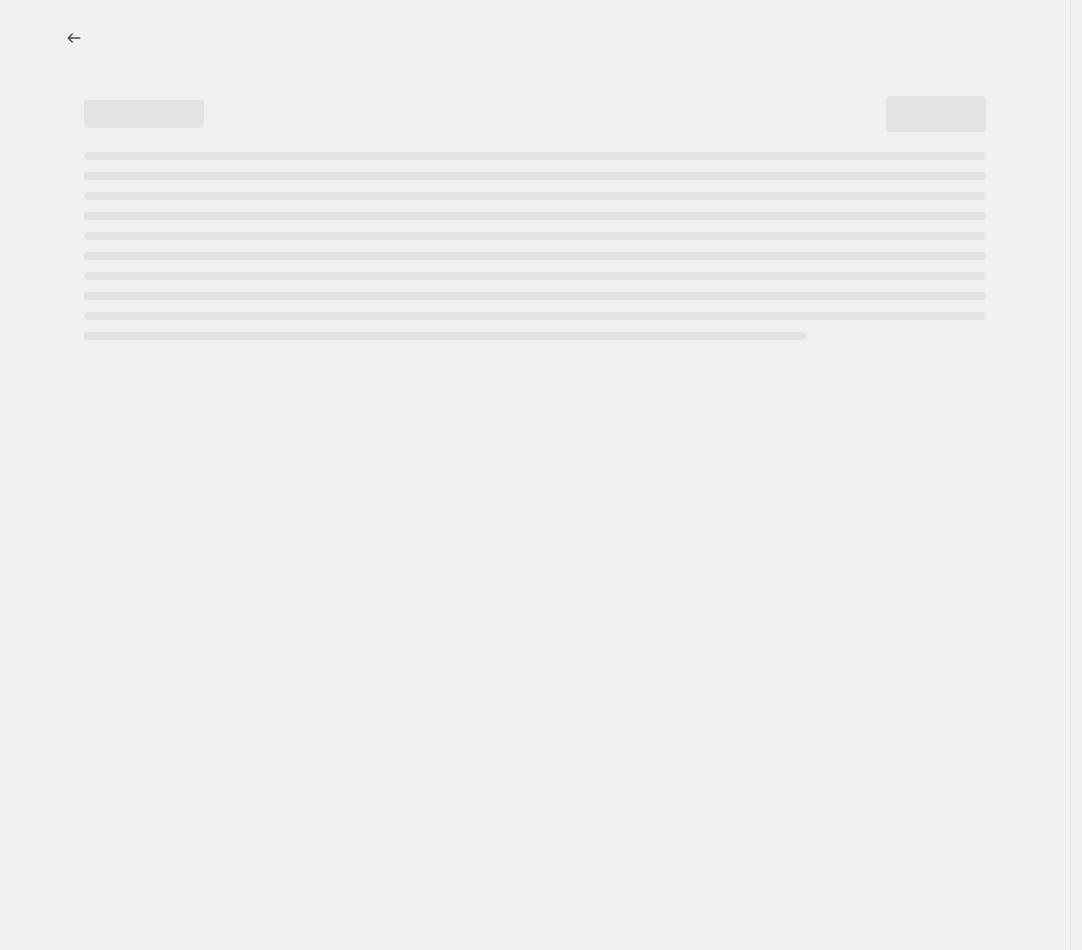 select on "percentage" 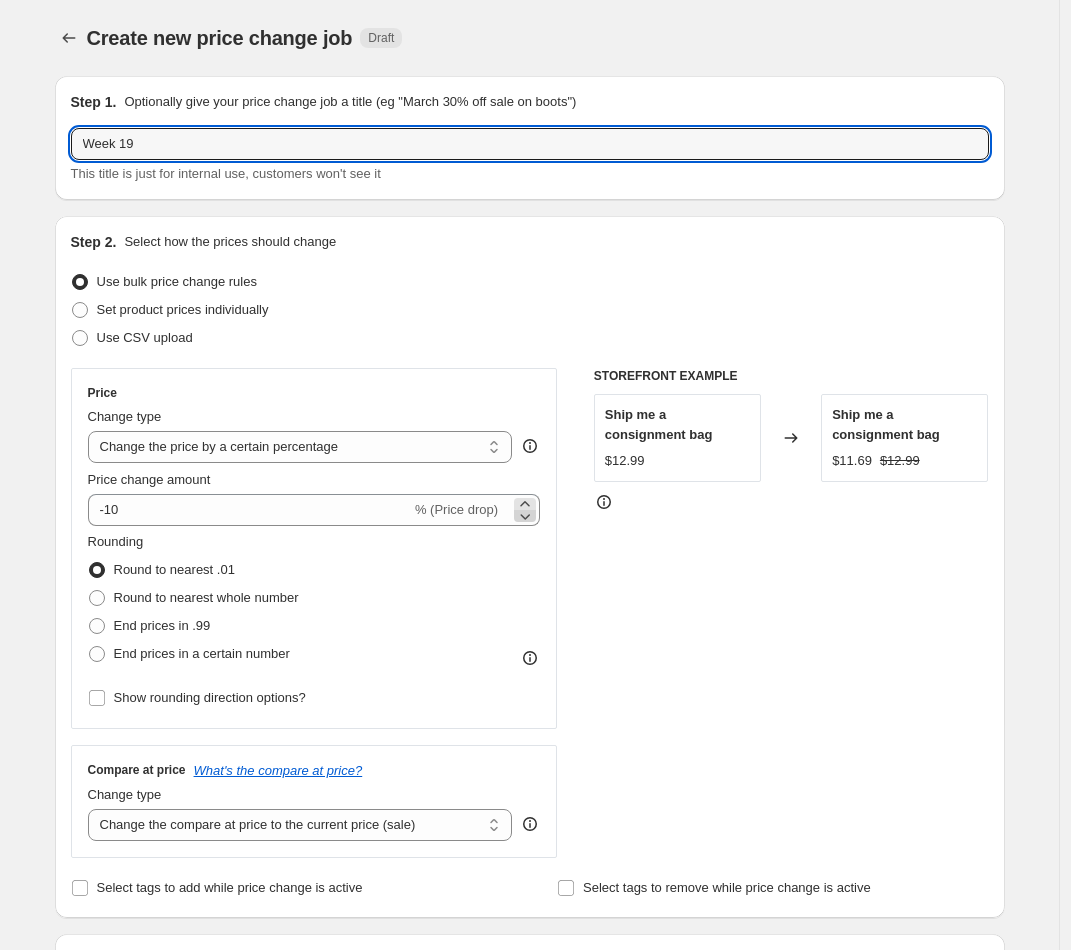 type on "Week 19" 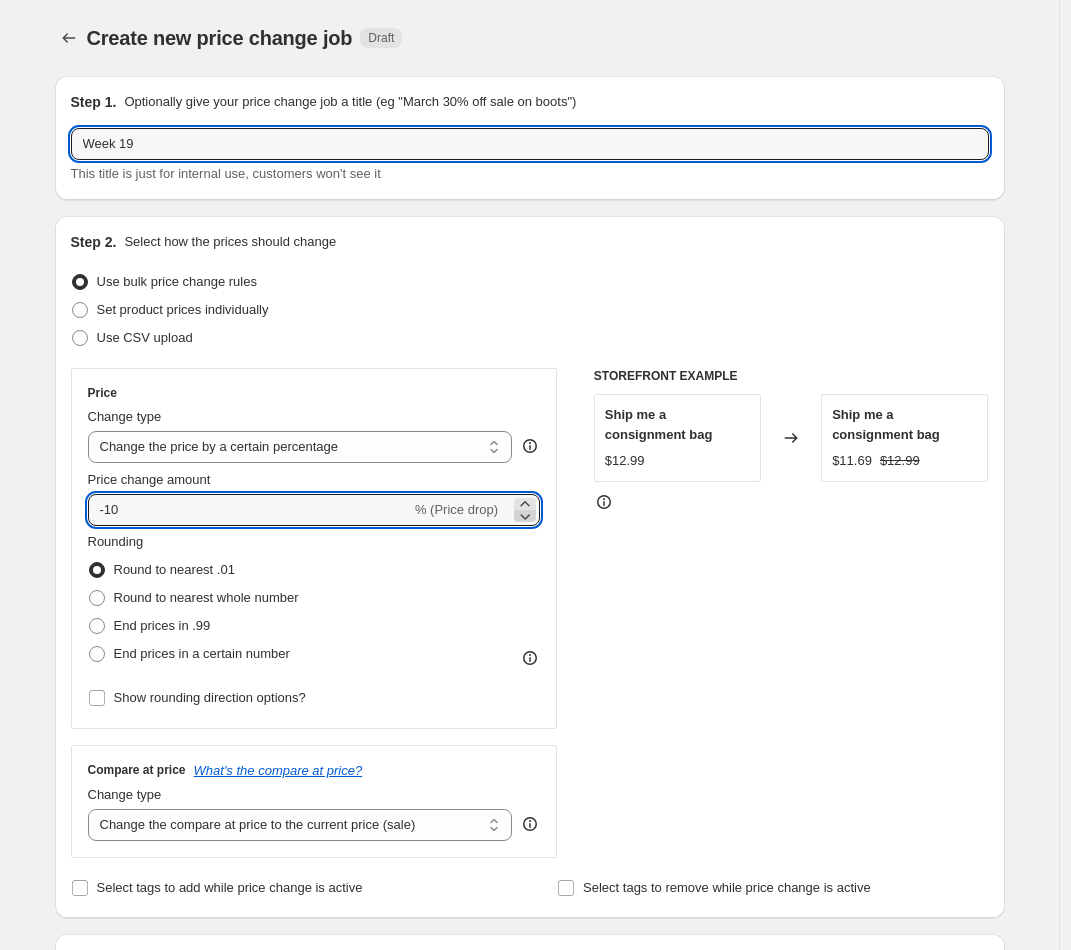 click at bounding box center (525, 516) 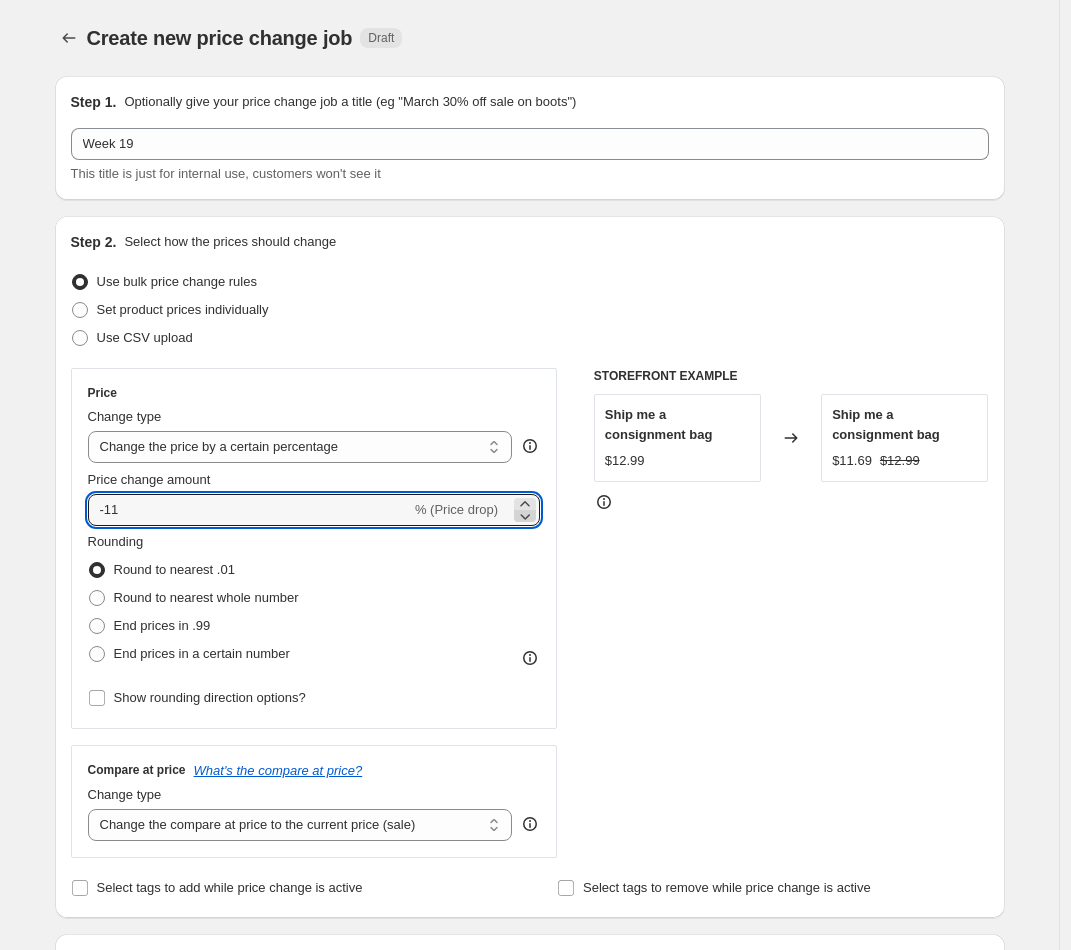 click at bounding box center (525, 516) 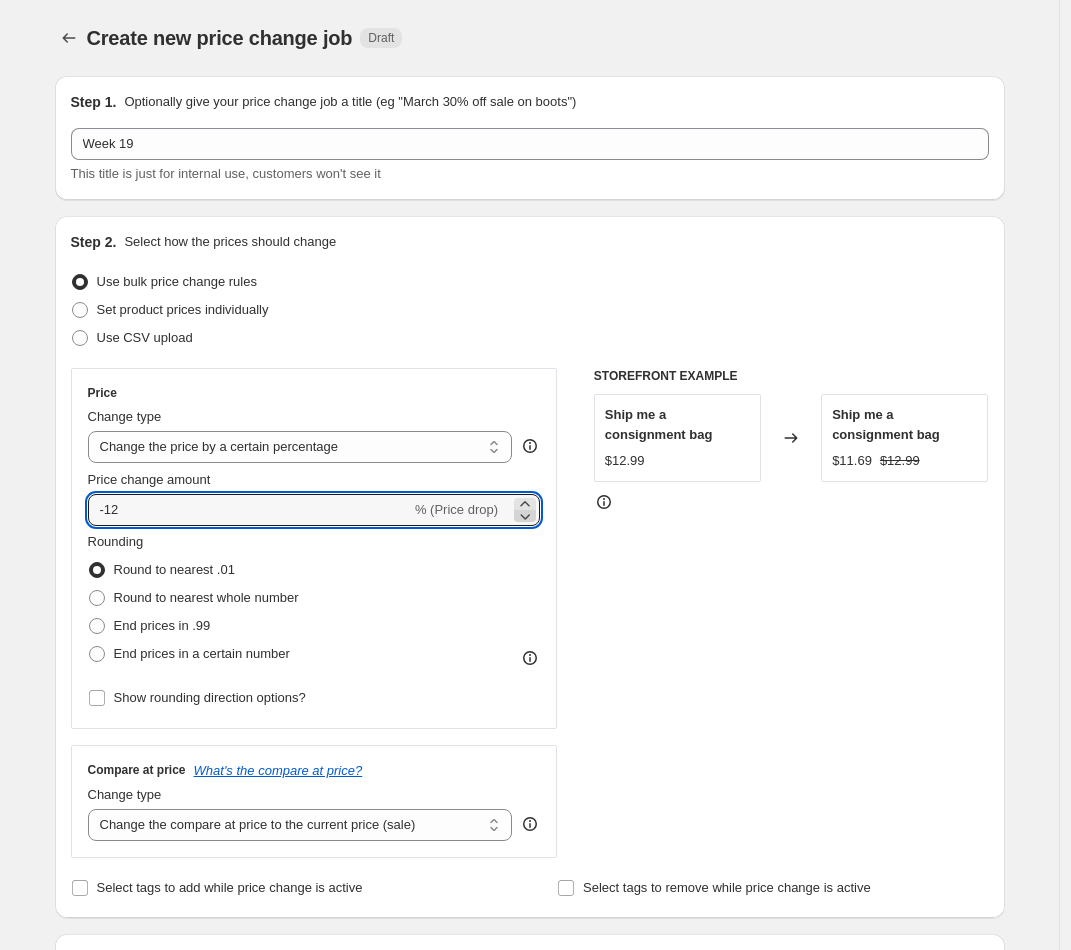 click at bounding box center [525, 516] 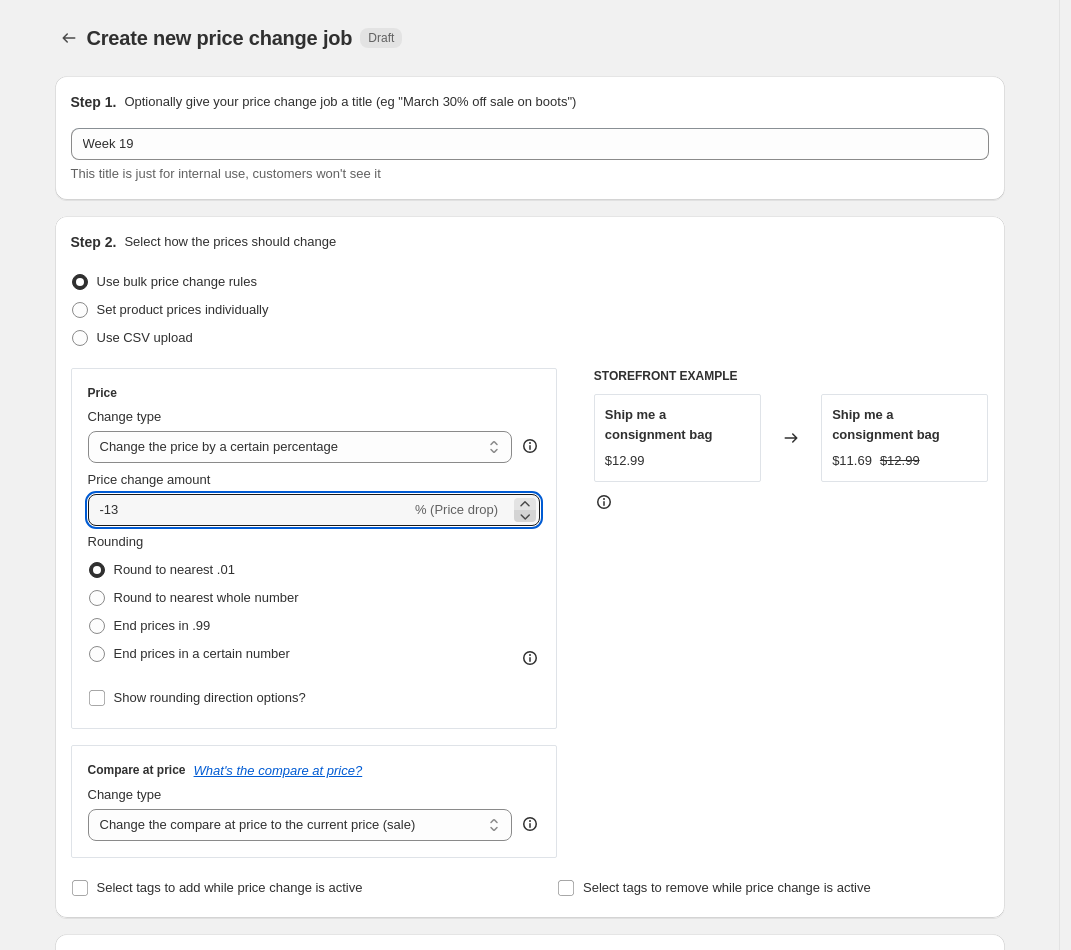 click at bounding box center [525, 516] 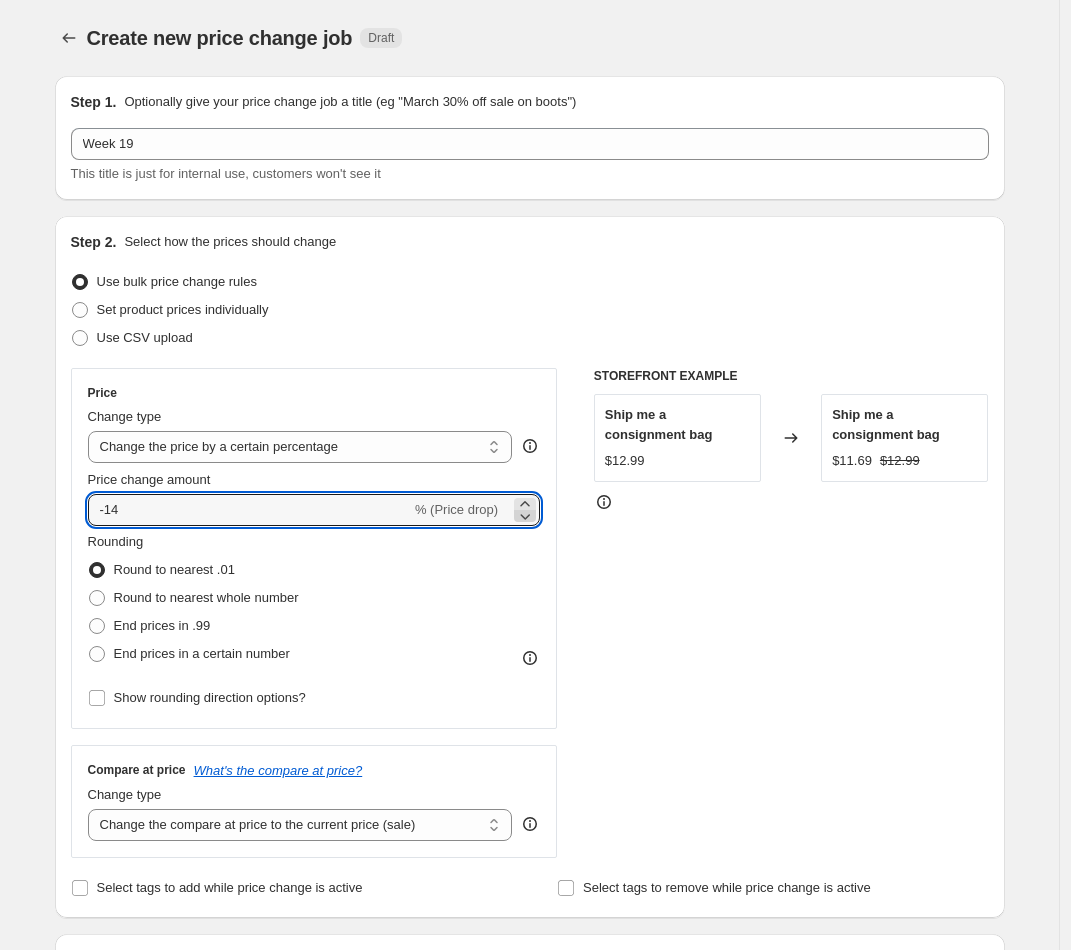 click at bounding box center [525, 516] 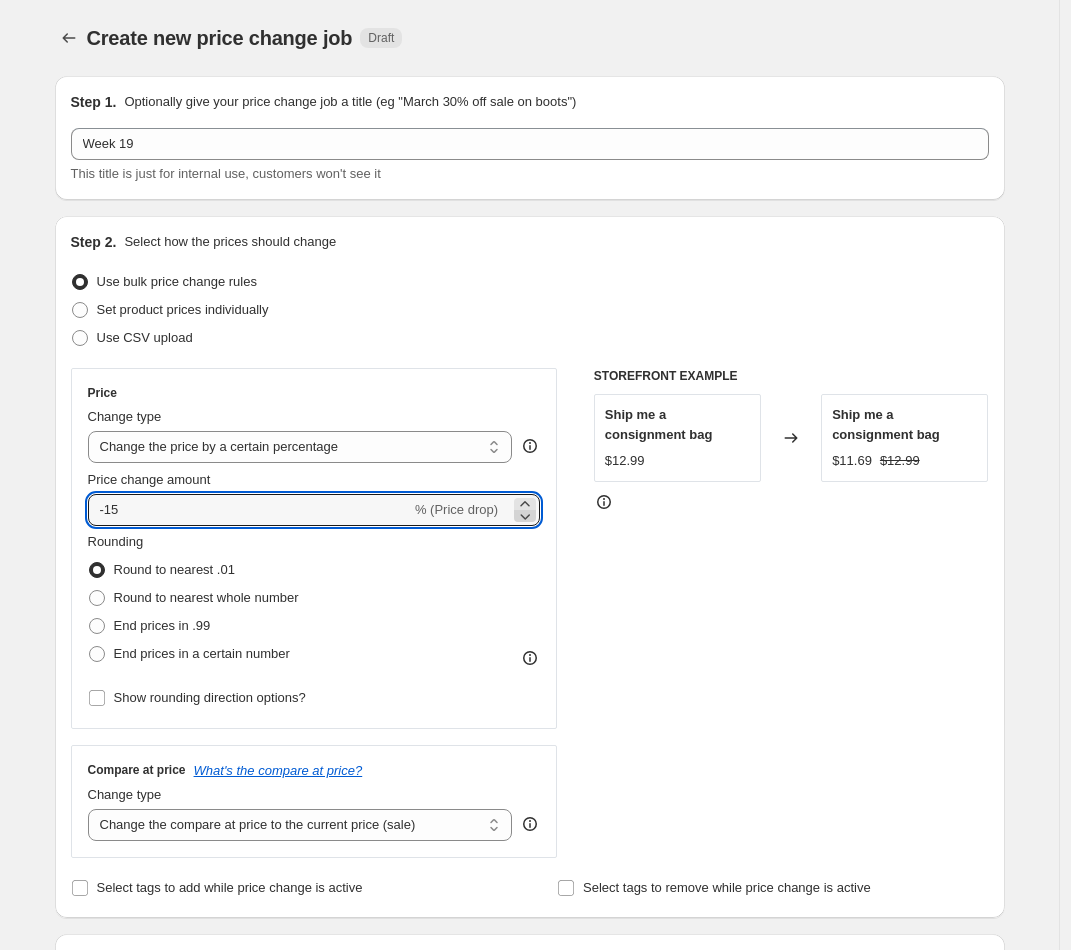click at bounding box center [525, 516] 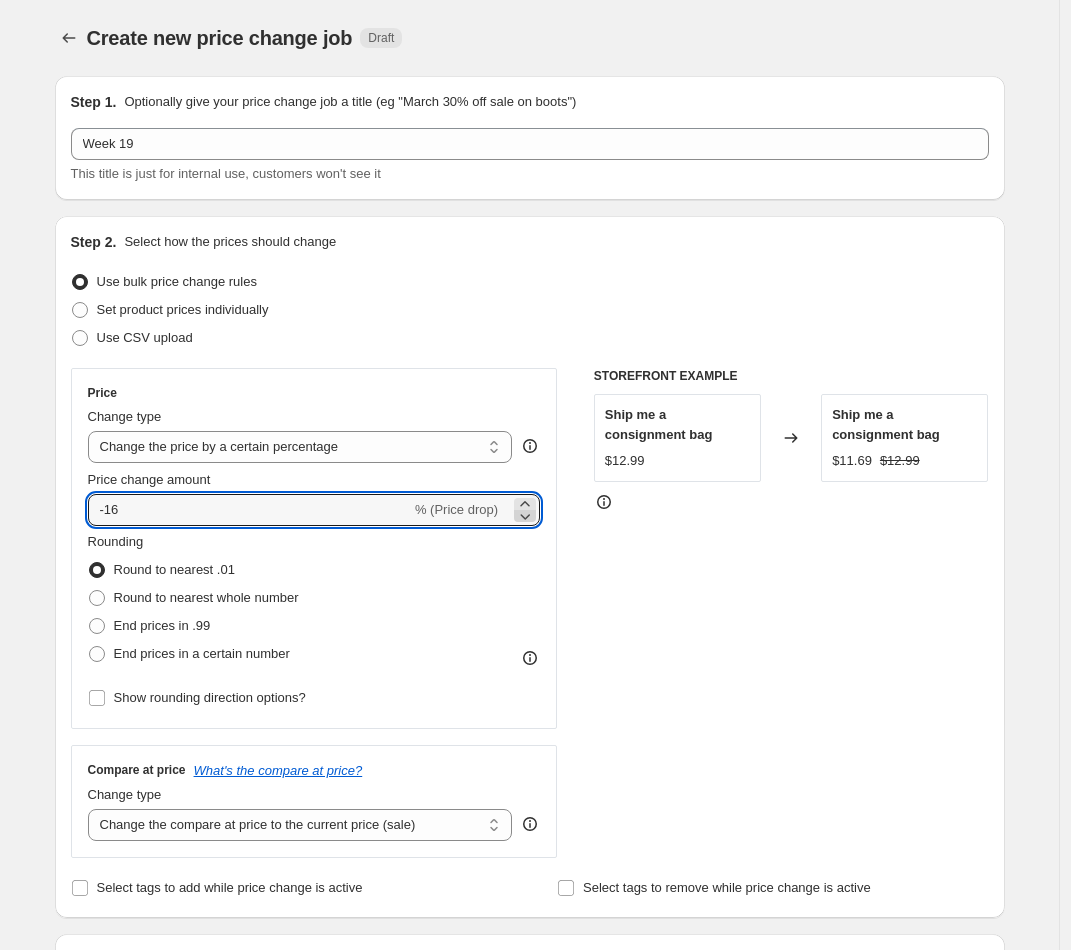 click at bounding box center (525, 516) 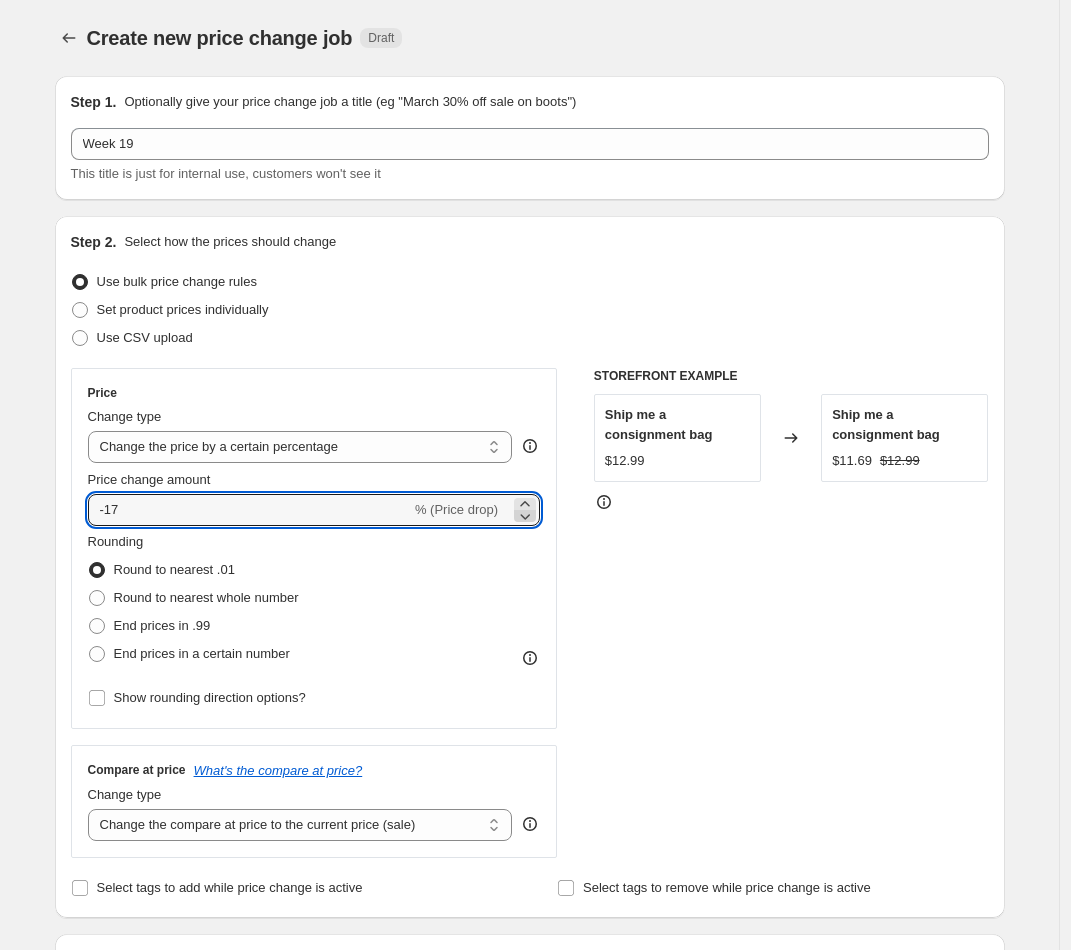 click at bounding box center [525, 516] 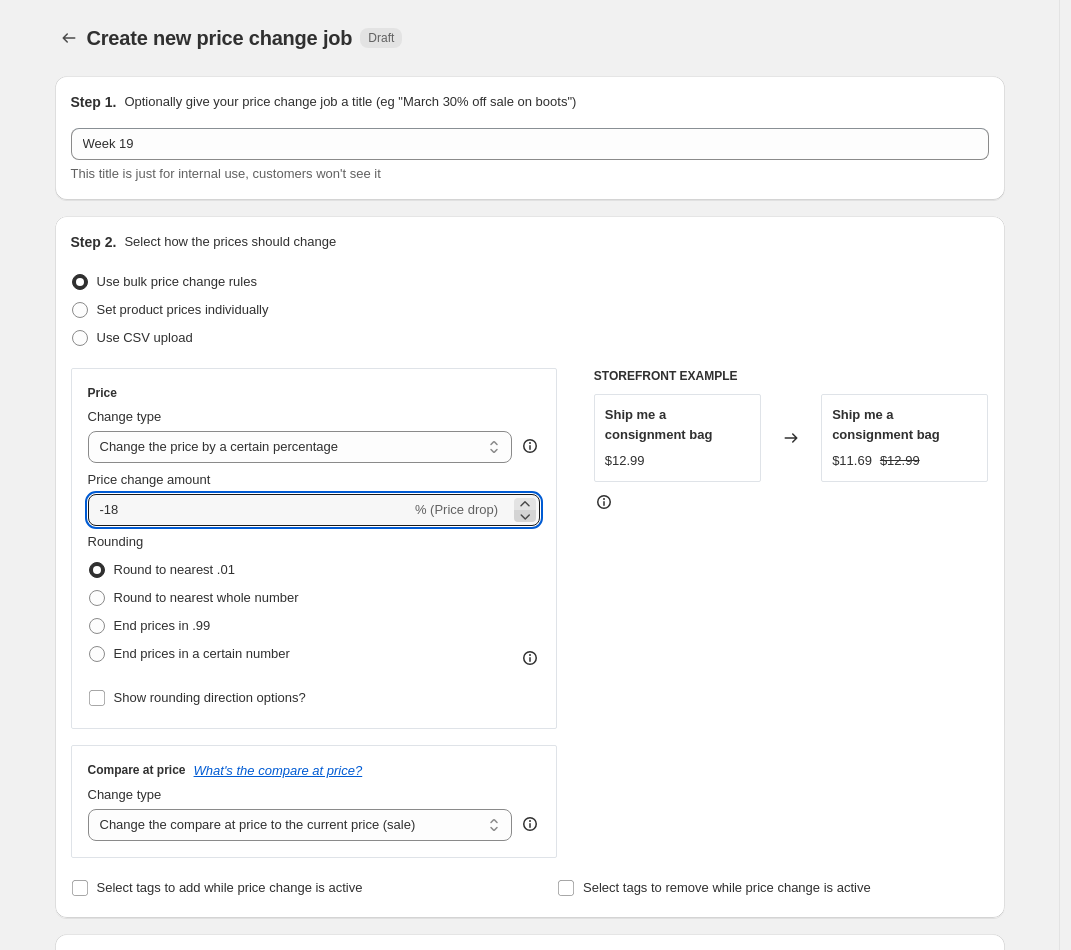 click at bounding box center (525, 516) 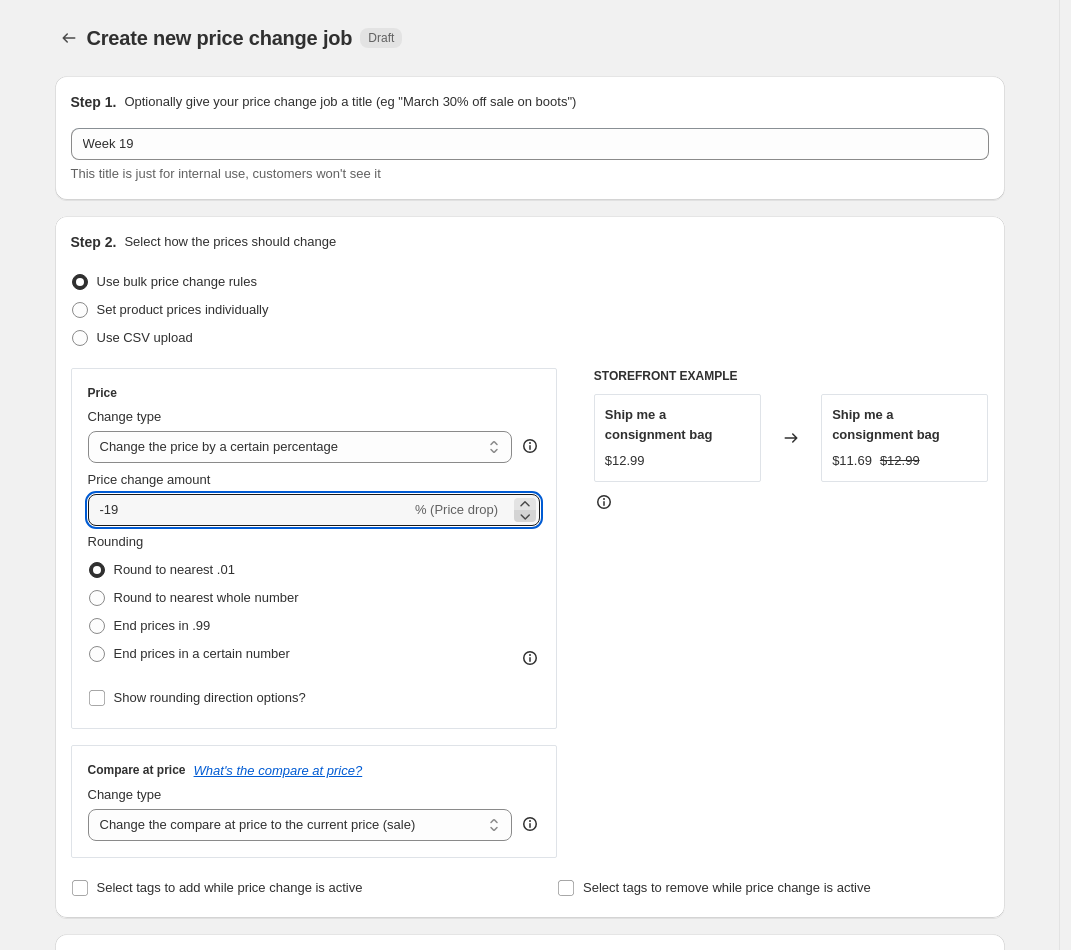 click at bounding box center [525, 516] 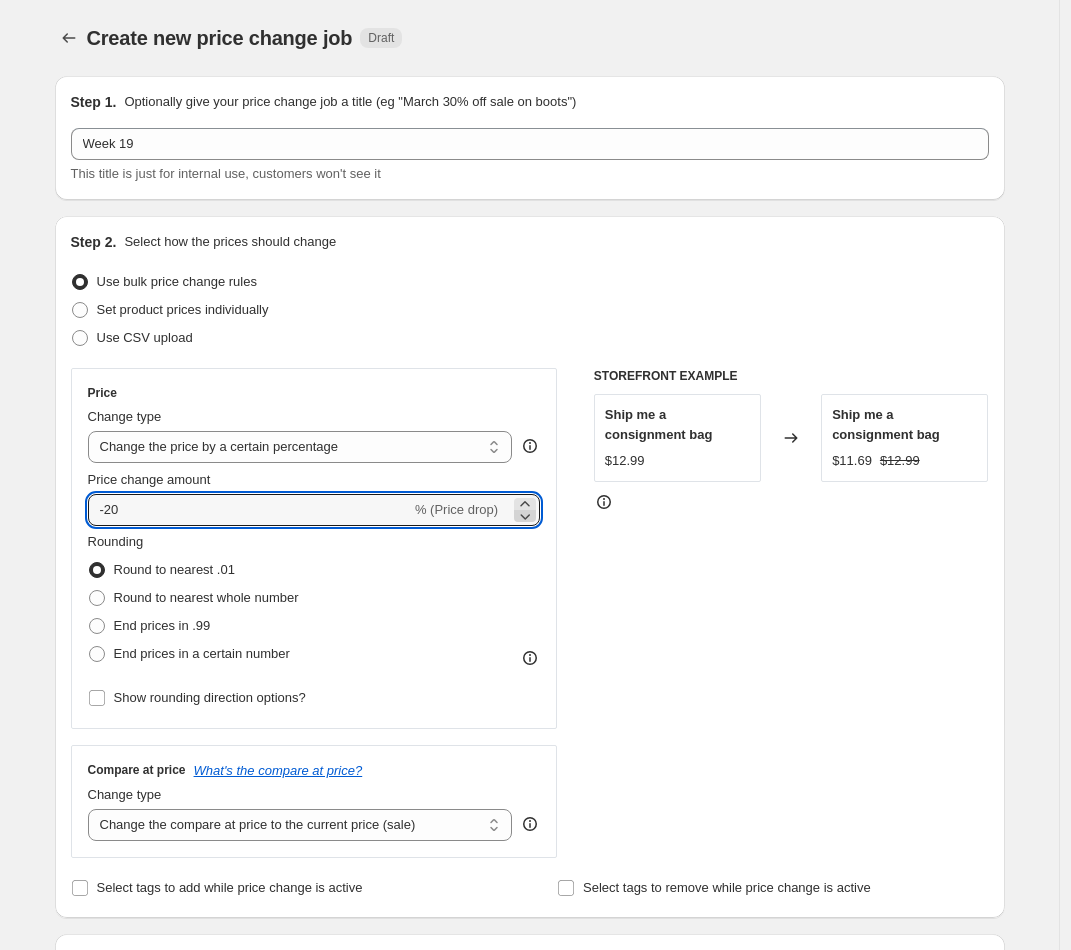 click at bounding box center [525, 516] 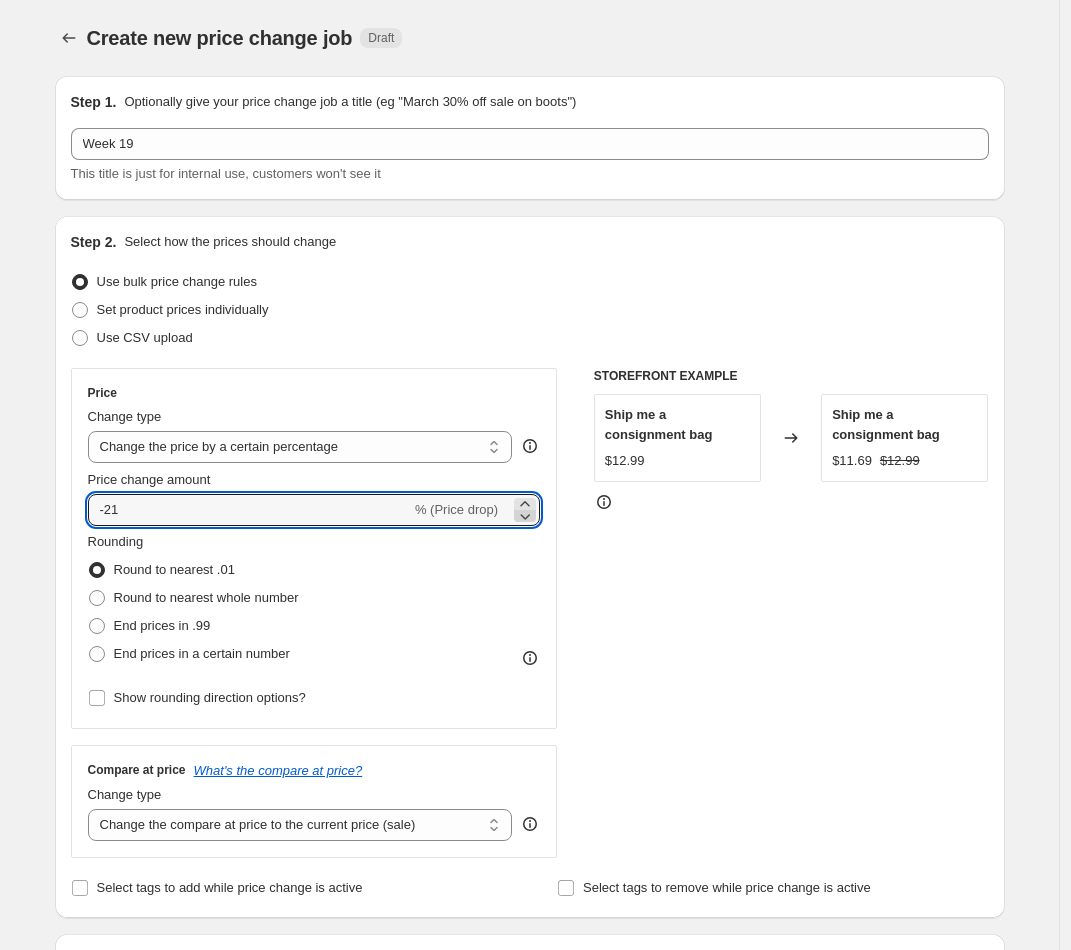 click at bounding box center [525, 516] 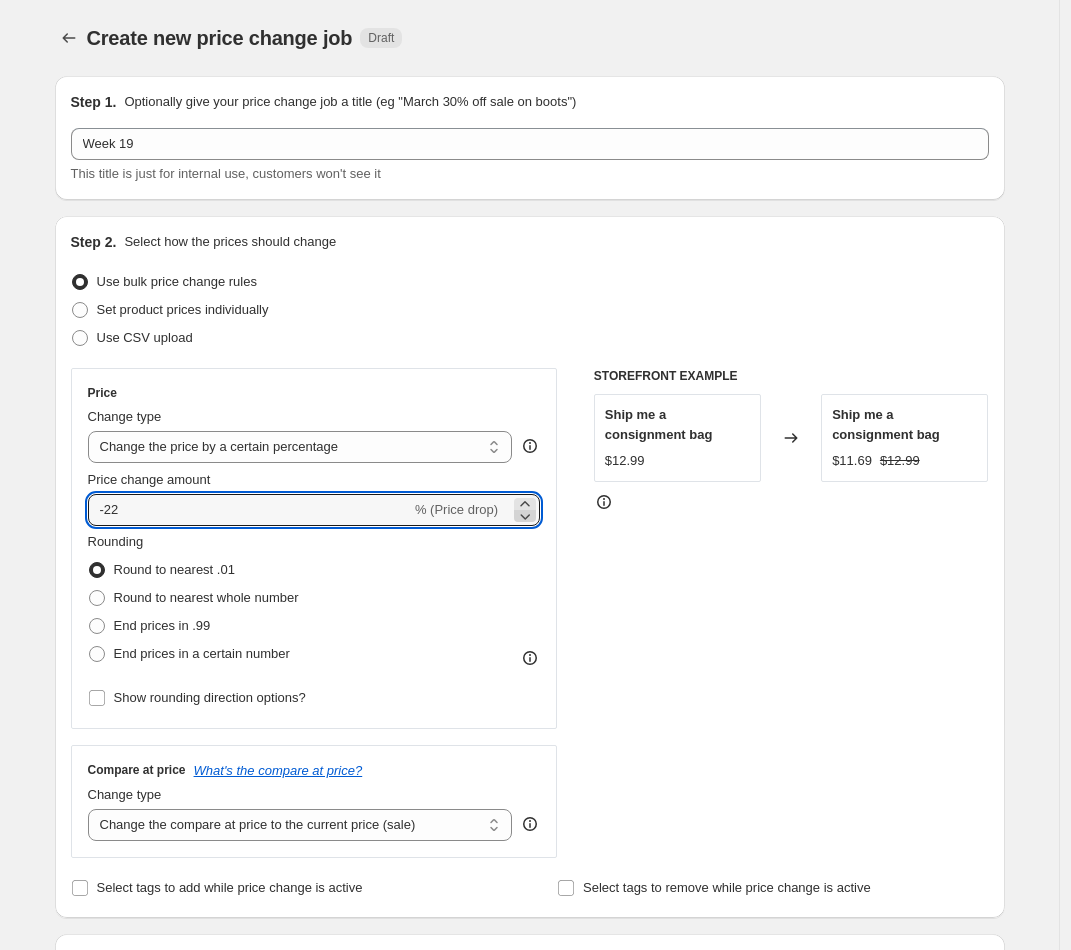 click at bounding box center (525, 516) 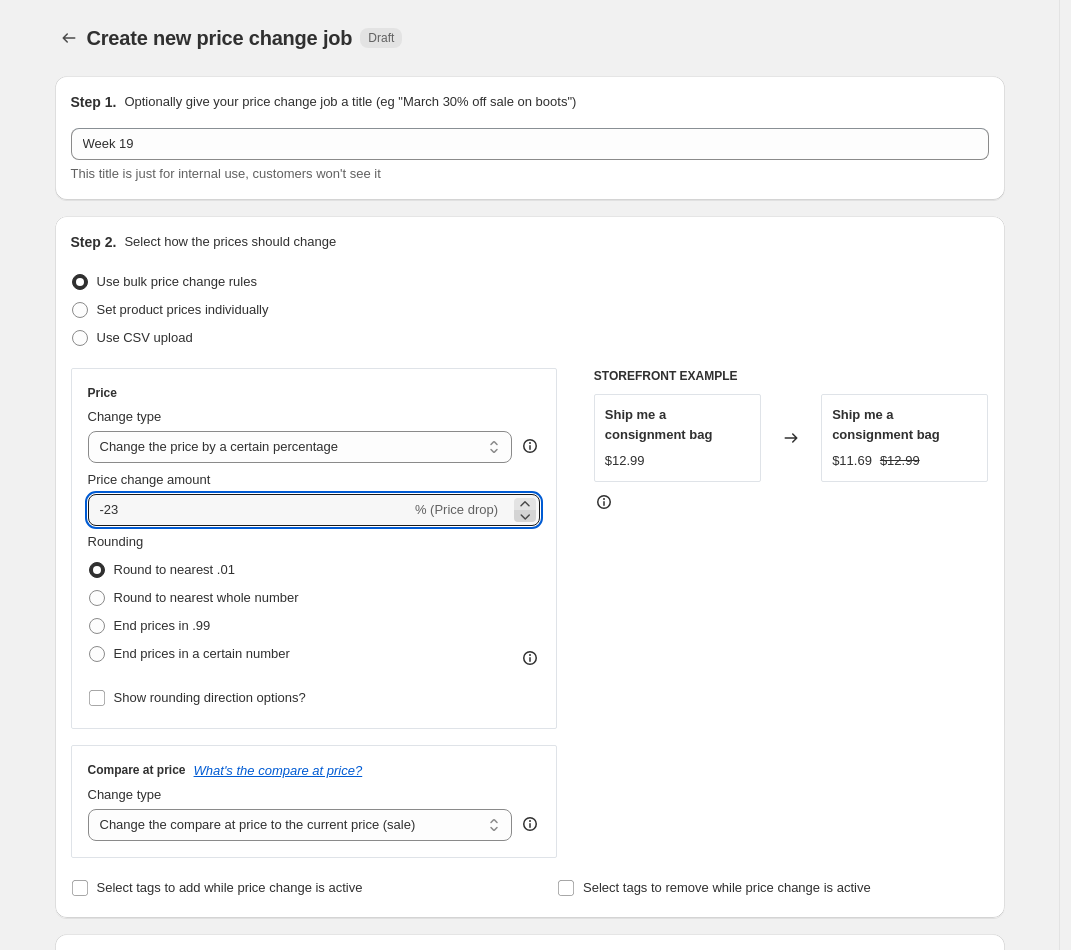click at bounding box center [525, 516] 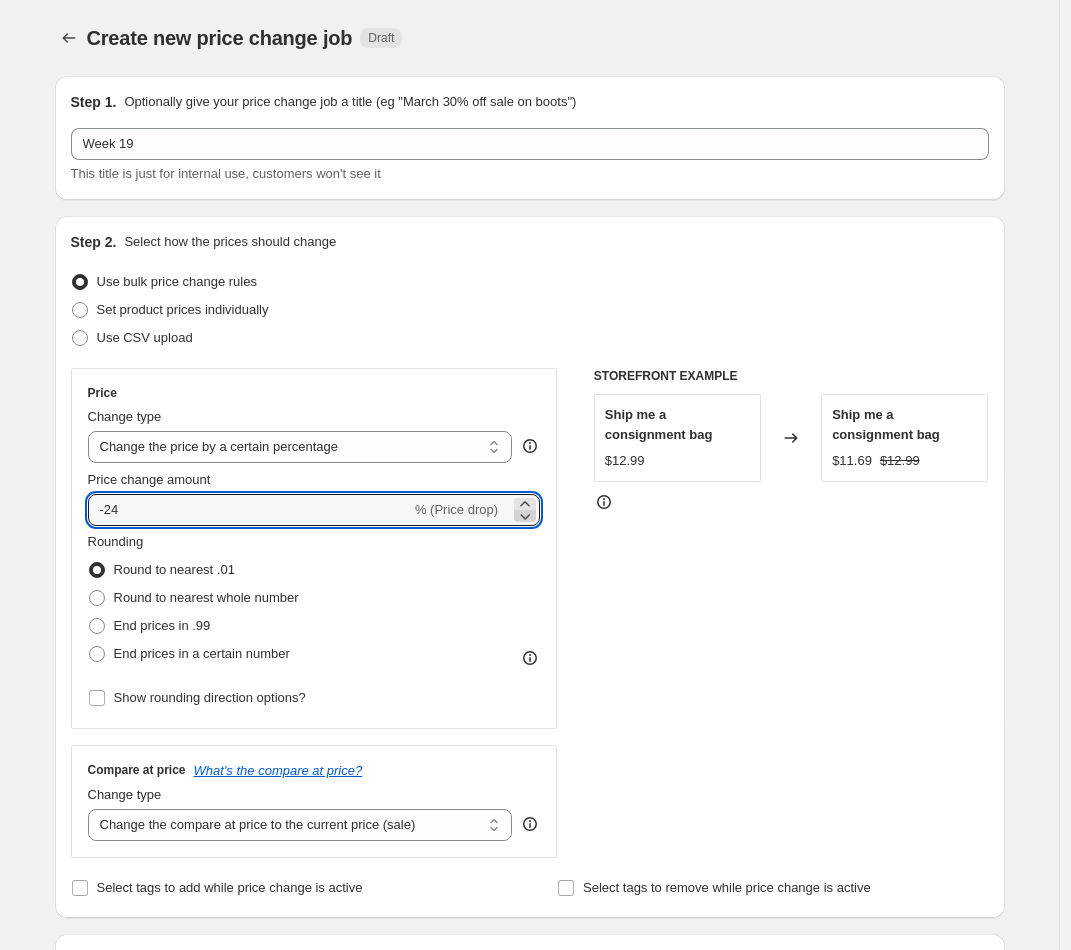 click at bounding box center (525, 516) 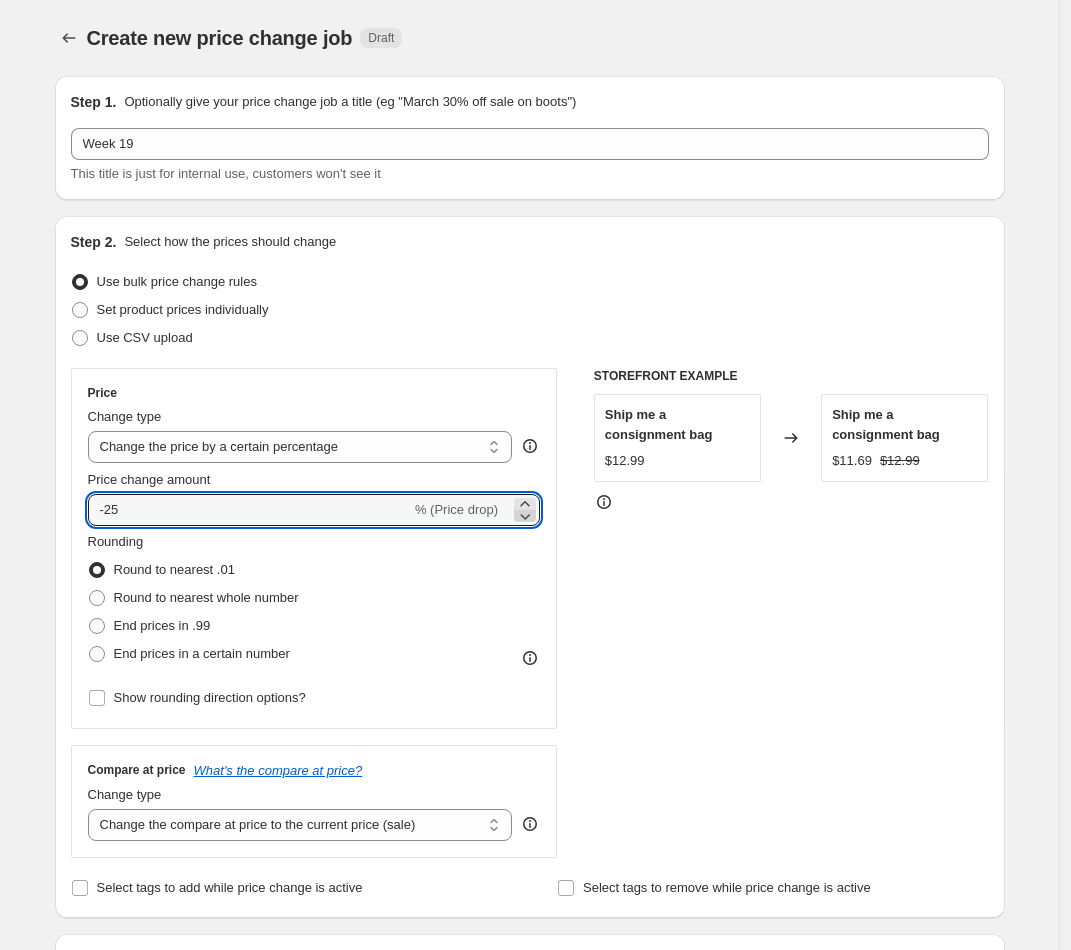 click at bounding box center [525, 516] 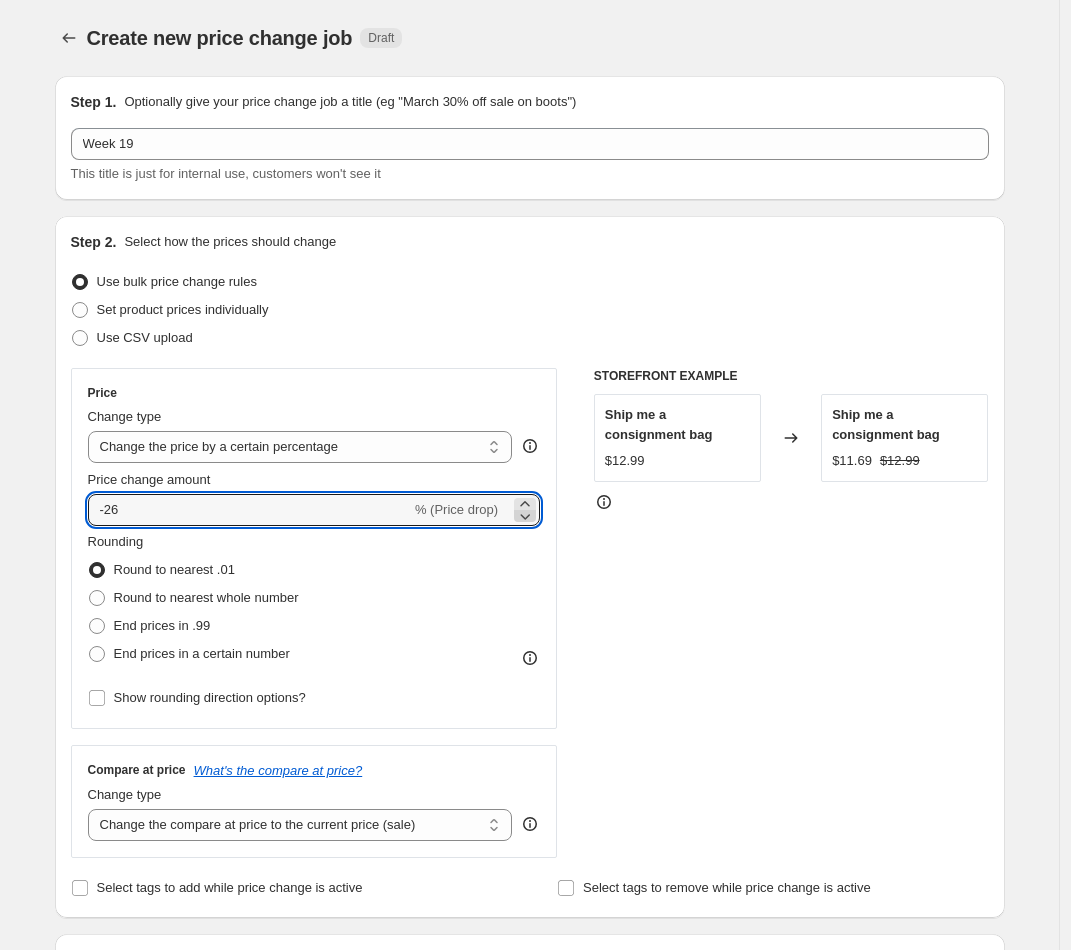 click at bounding box center (525, 516) 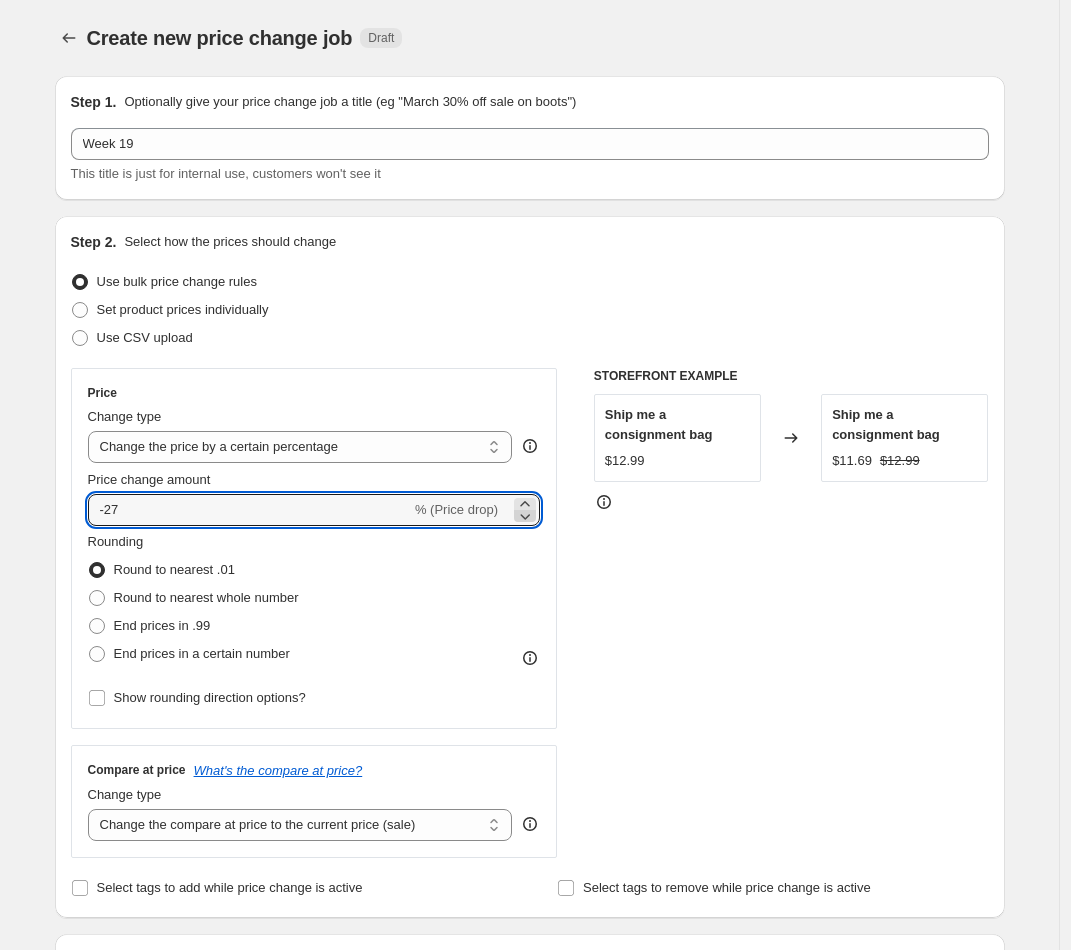 click at bounding box center [525, 516] 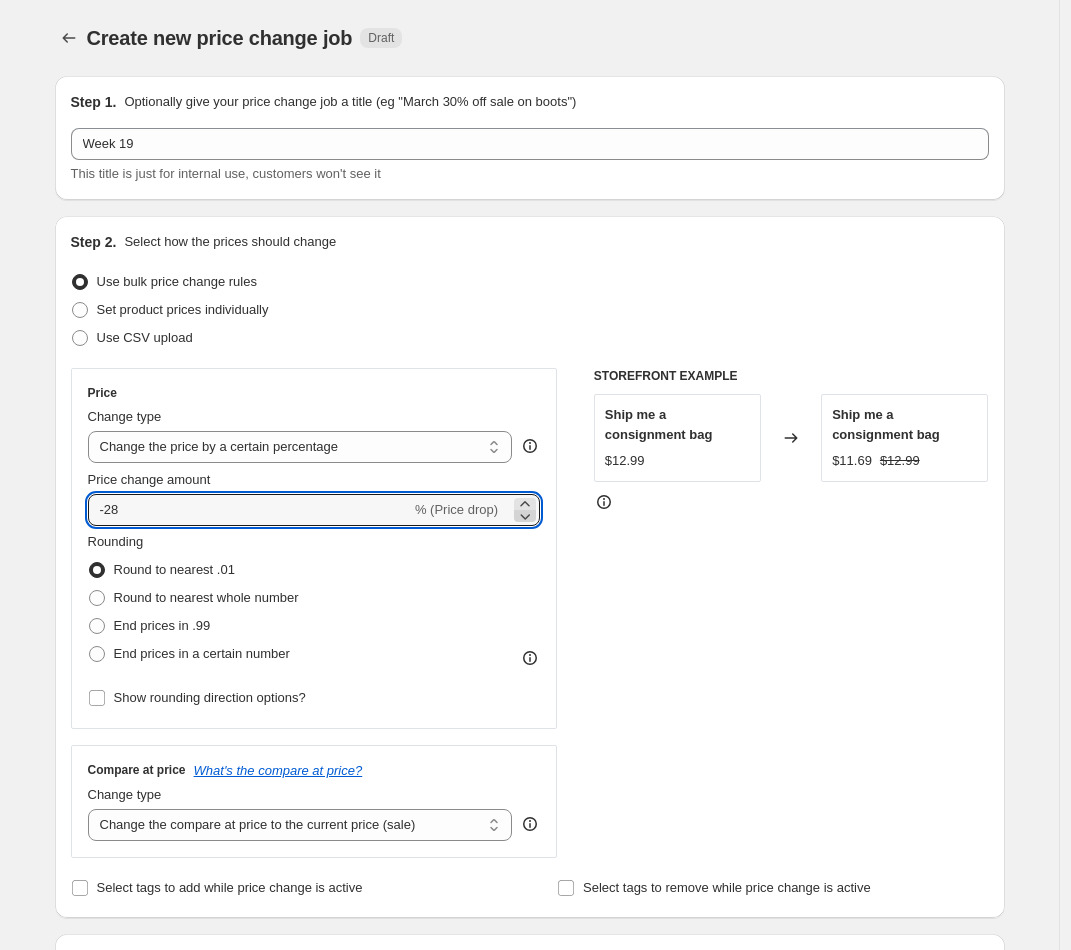 click at bounding box center (525, 516) 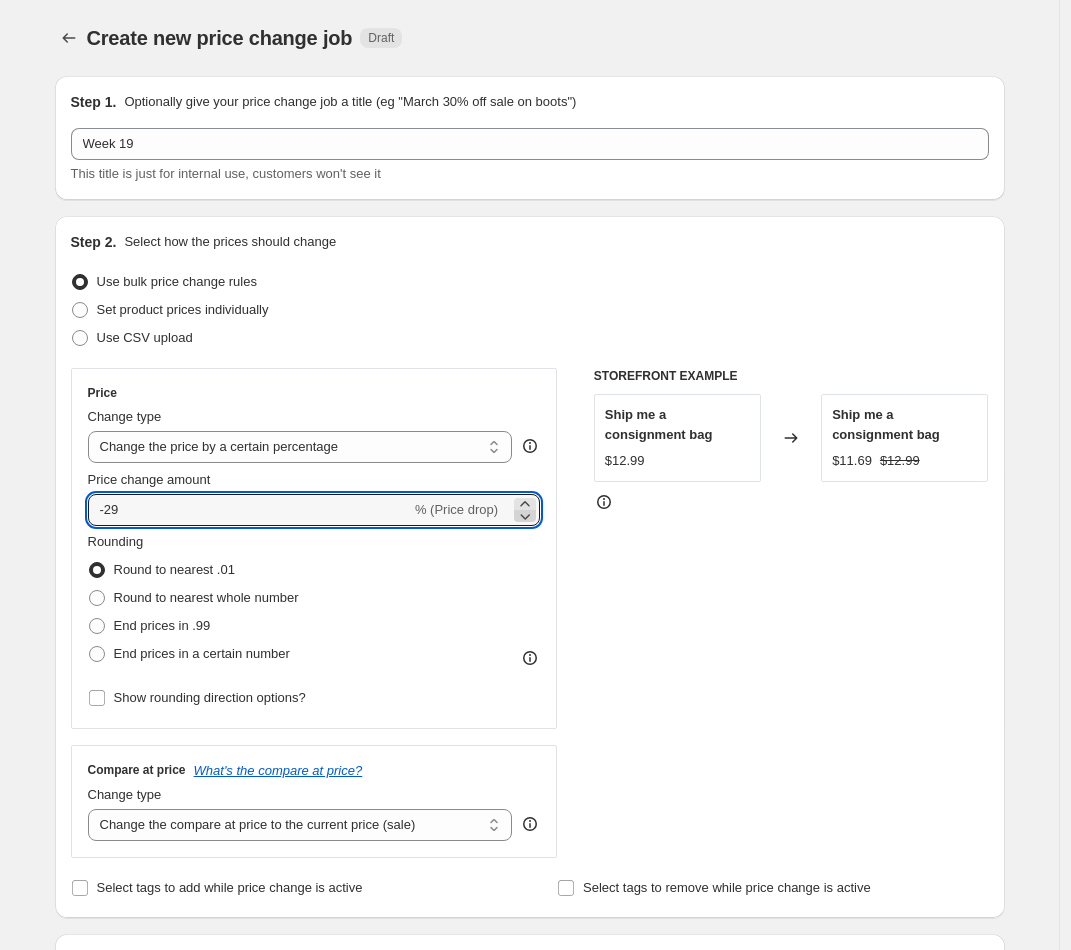 click at bounding box center [525, 516] 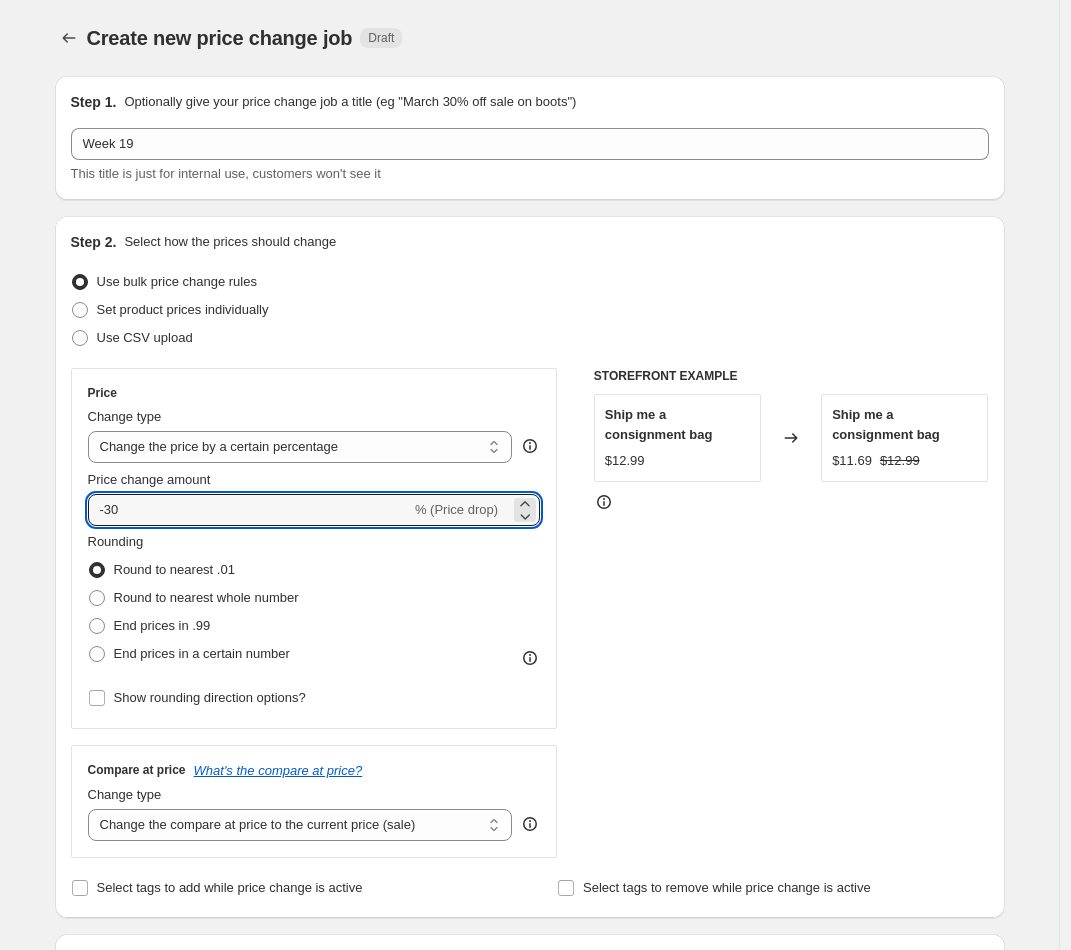 click on "Price Change type Change the price to a certain amount Change the price by a certain amount Change the price by a certain percentage Change the price to the current compare at price (price before sale) Change the price by a certain amount relative to the compare at price Change the price by a certain percentage relative to the compare at price Don't change the price Change the price by a certain percentage relative to the cost per item Change price to certain cost margin Change the price by a certain percentage Price change amount -30 % (Price drop) Rounding Round to nearest .01 Round to nearest whole number End prices in .99 End prices in a certain number Show rounding direction options? Compare at price What's the compare at price? Change type Change the compare at price to the current price (sale) Change the compare at price to a certain amount Change the compare at price by a certain amount Change the compare at price by a certain percentage Don't change the compare at price Remove the compare at price" at bounding box center [530, 613] 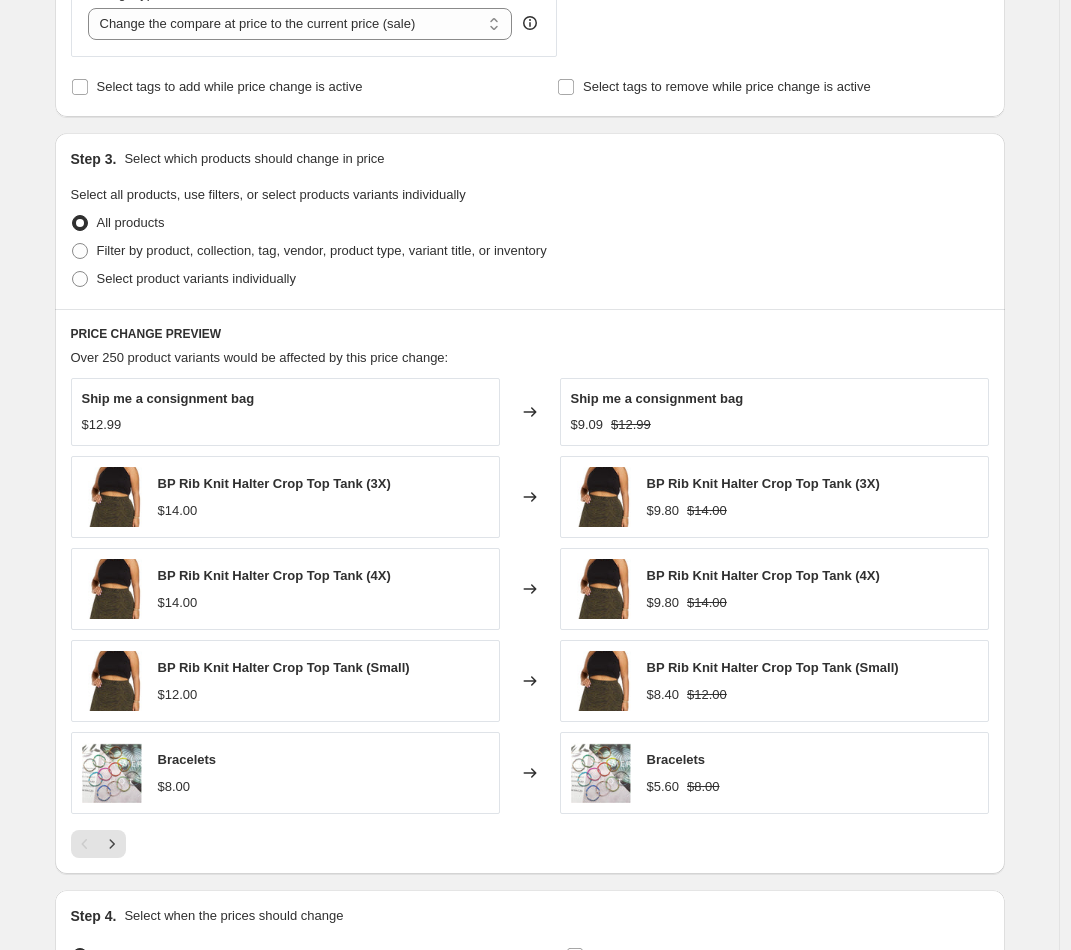 scroll, scrollTop: 803, scrollLeft: 0, axis: vertical 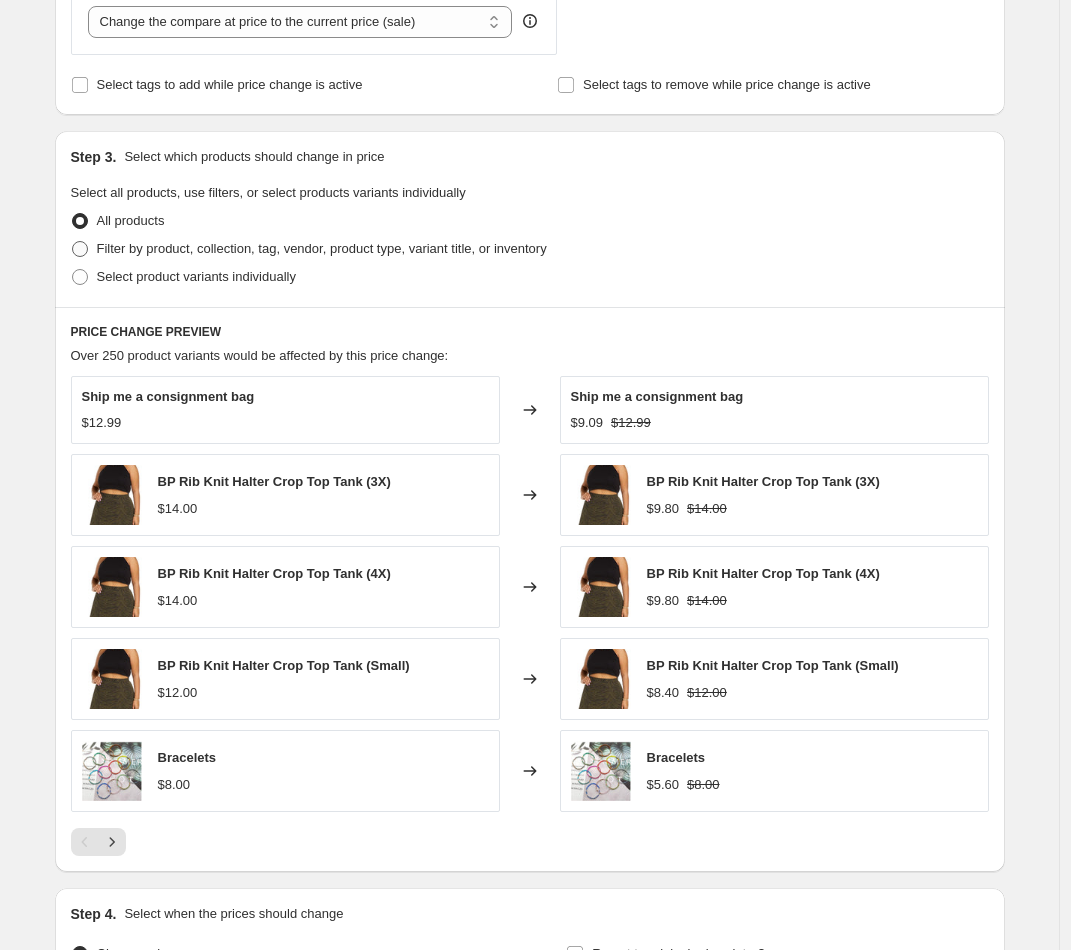 click on "Filter by product, collection, tag, vendor, product type, variant title, or inventory" at bounding box center [322, 248] 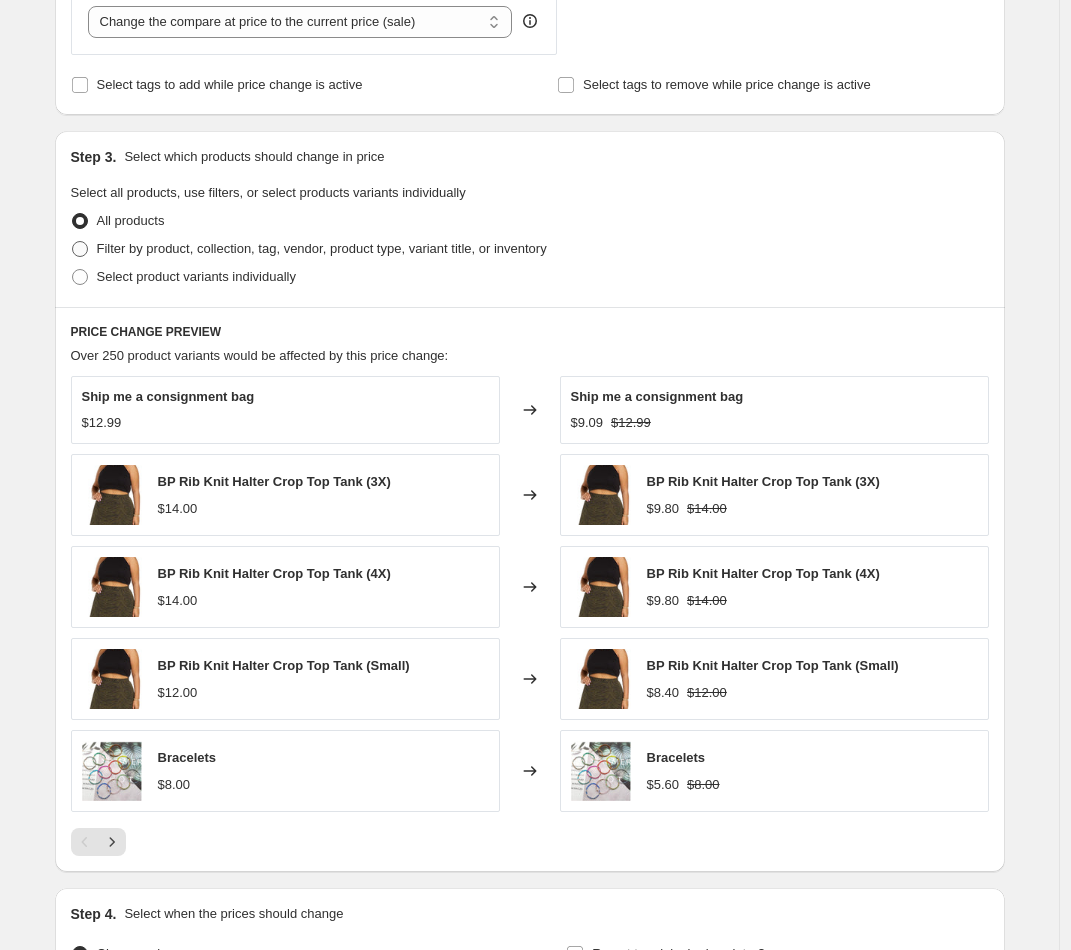 radio on "true" 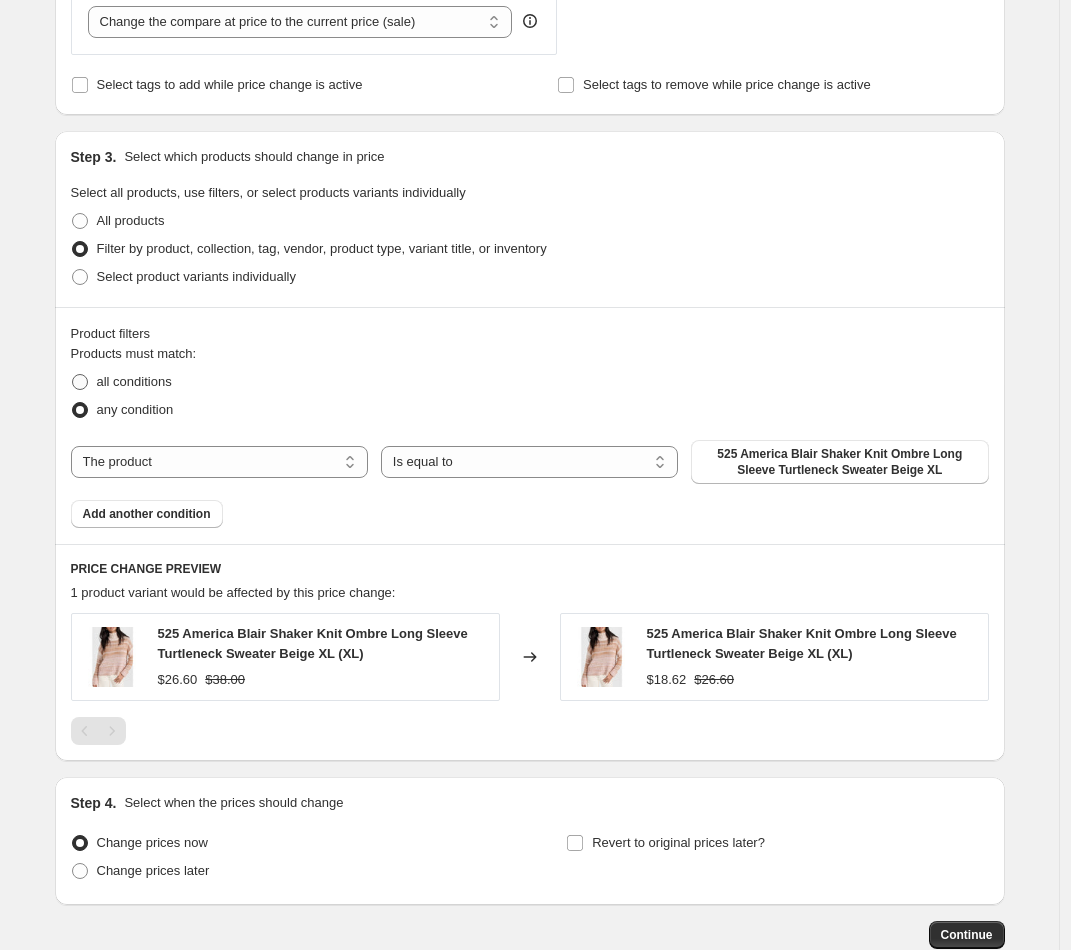 click on "all conditions" at bounding box center (134, 381) 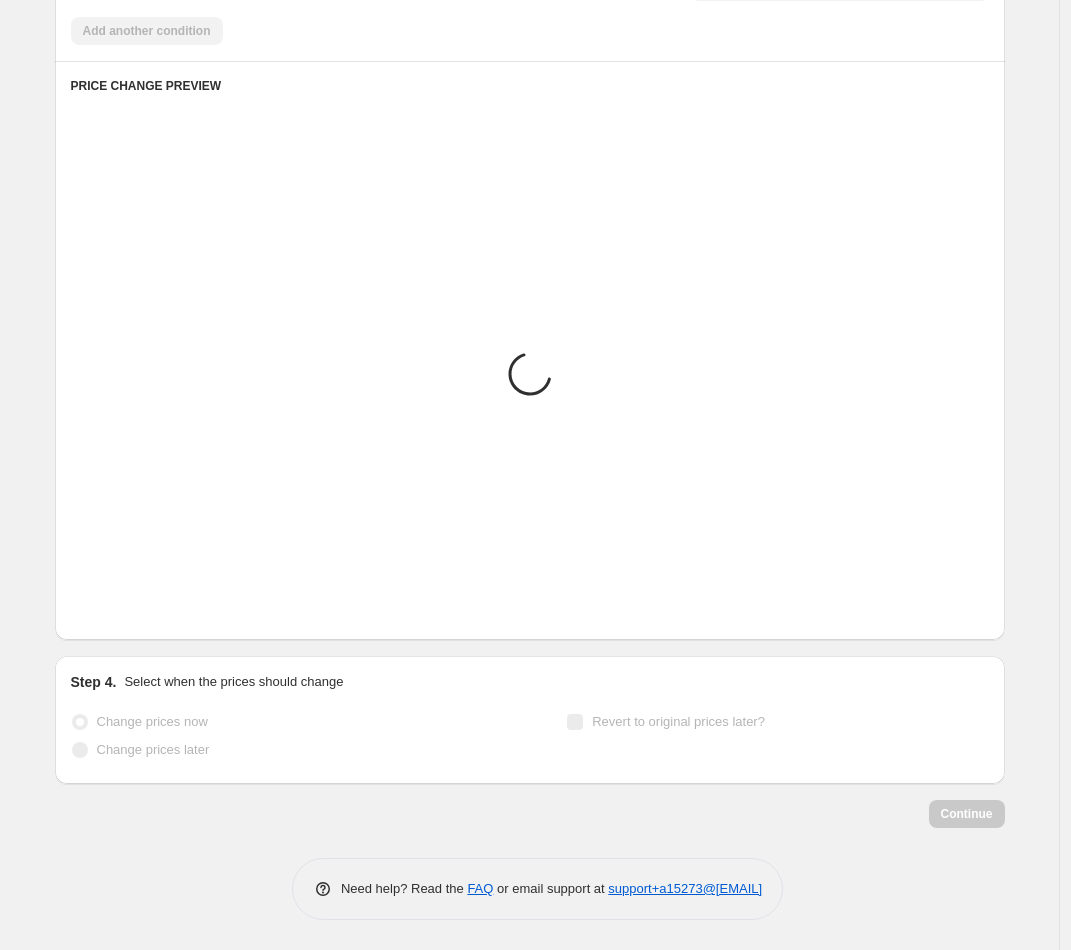 scroll, scrollTop: 924, scrollLeft: 0, axis: vertical 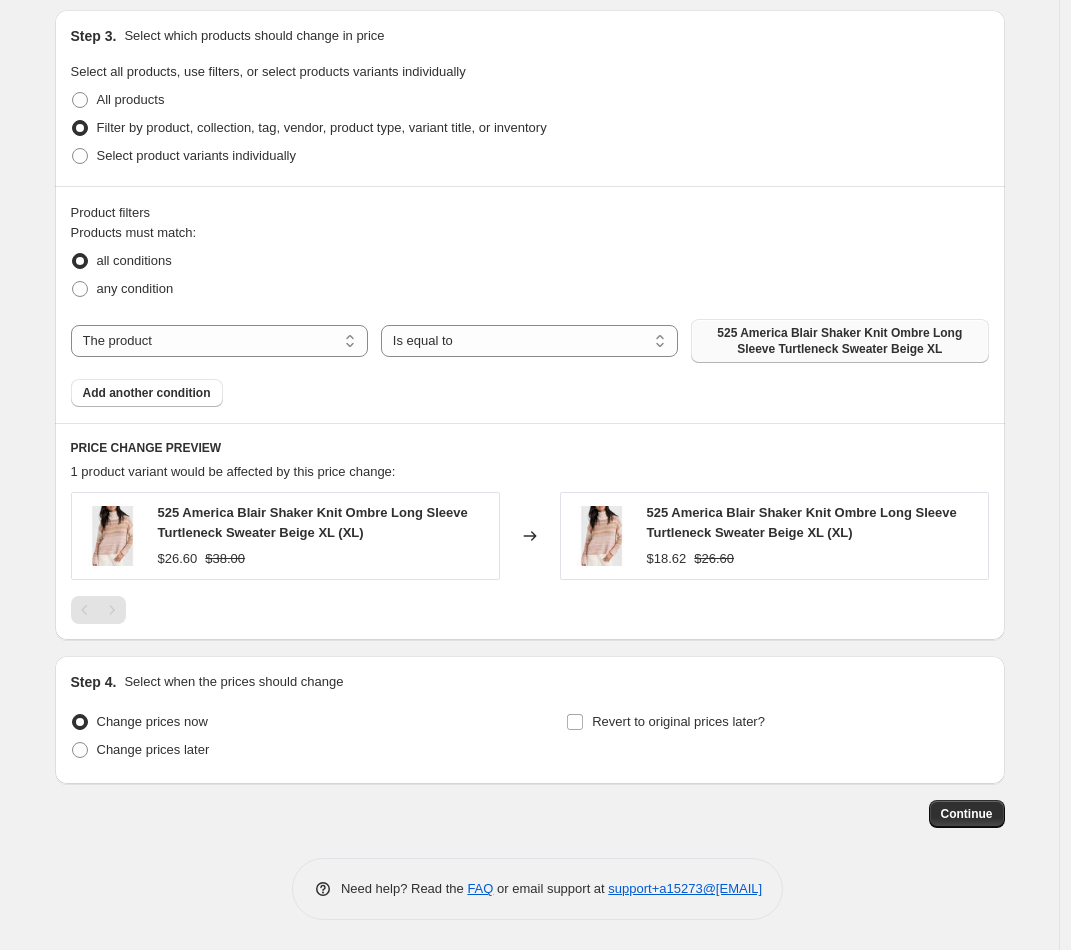 click on "525 America Blair Shaker Knit Ombre Long Sleeve Turtleneck Sweater Beige XL" at bounding box center [839, 341] 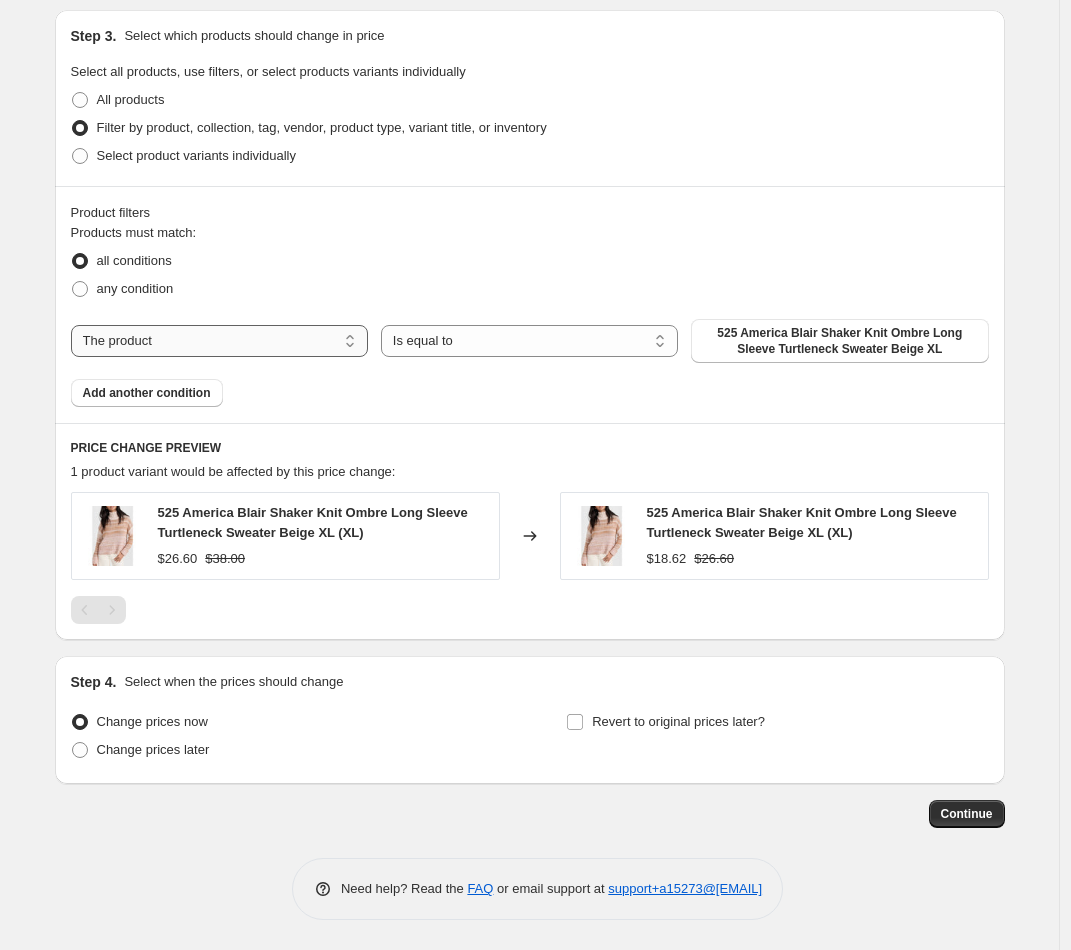 click on "The product The product's collection The product's tag The product's vendor The product's type The product's status The variant's title Inventory quantity" at bounding box center [219, 341] 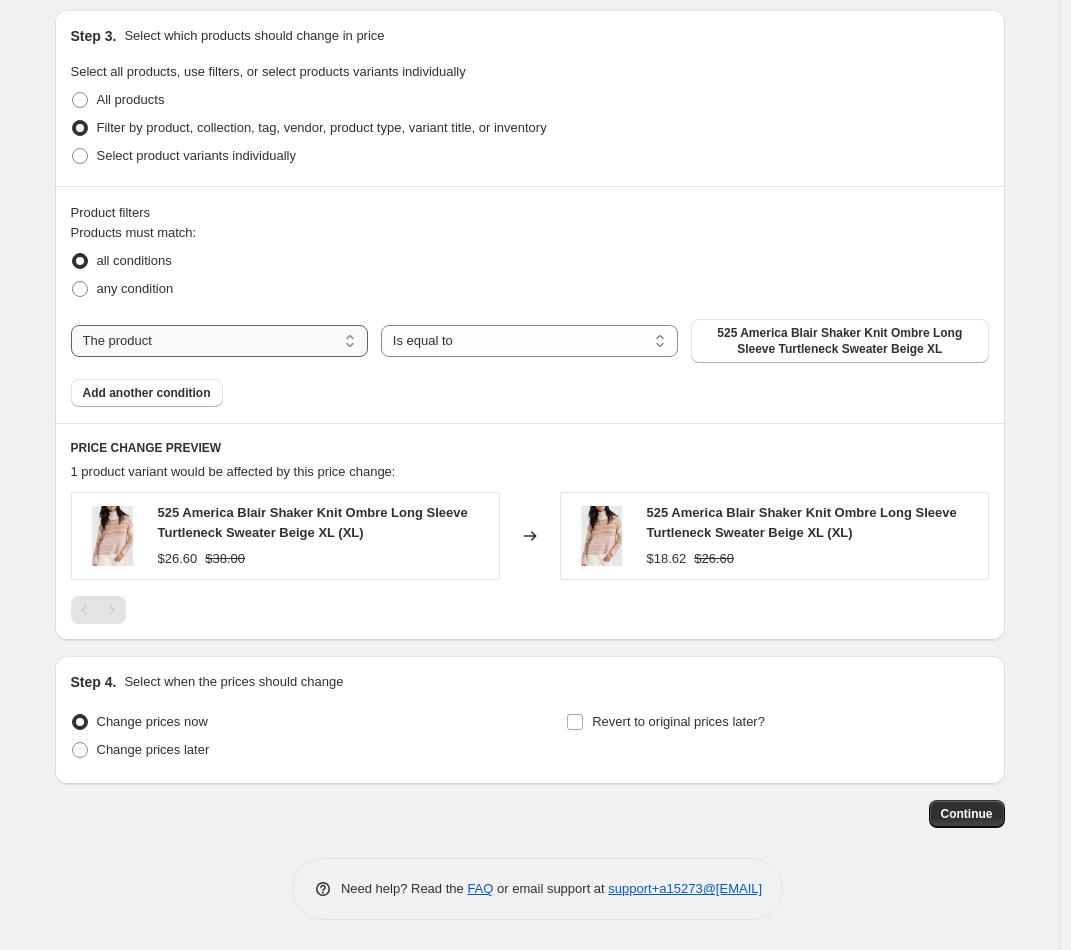 select on "collection" 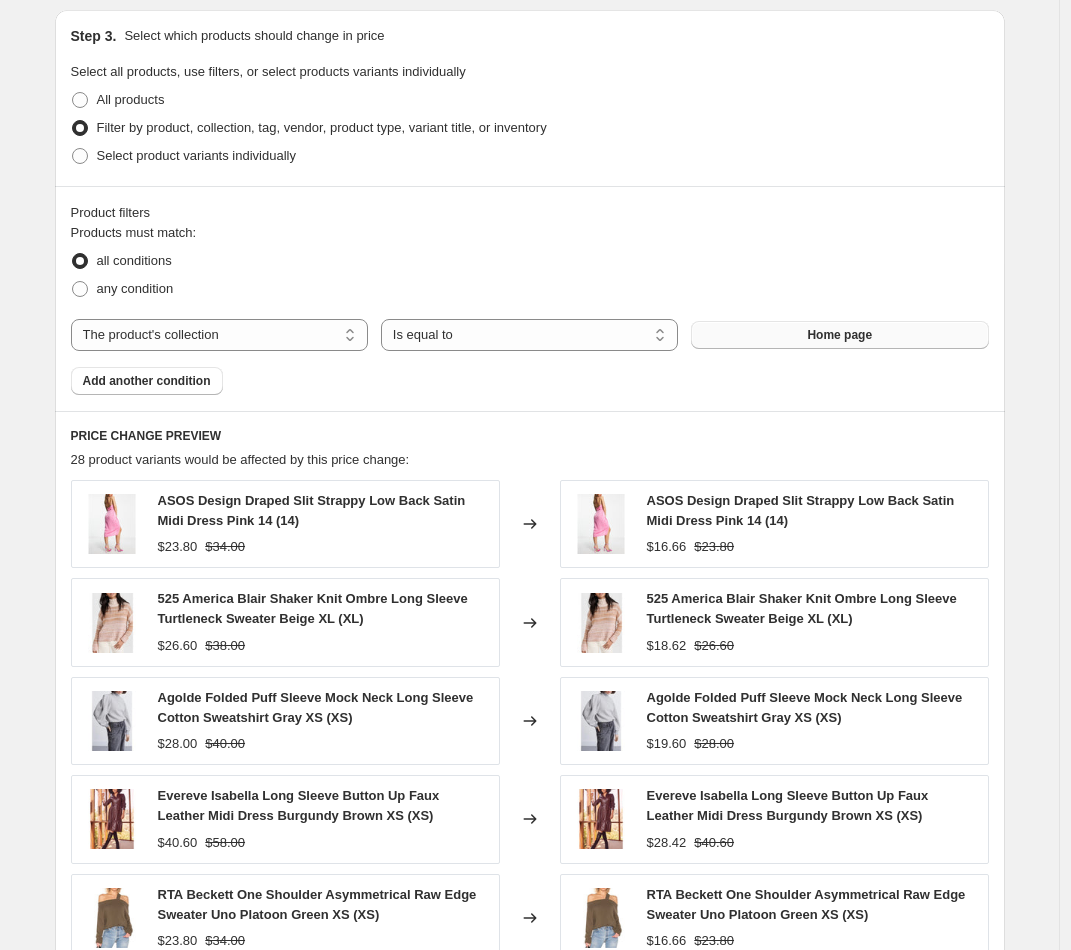 click on "Home page" at bounding box center (839, 335) 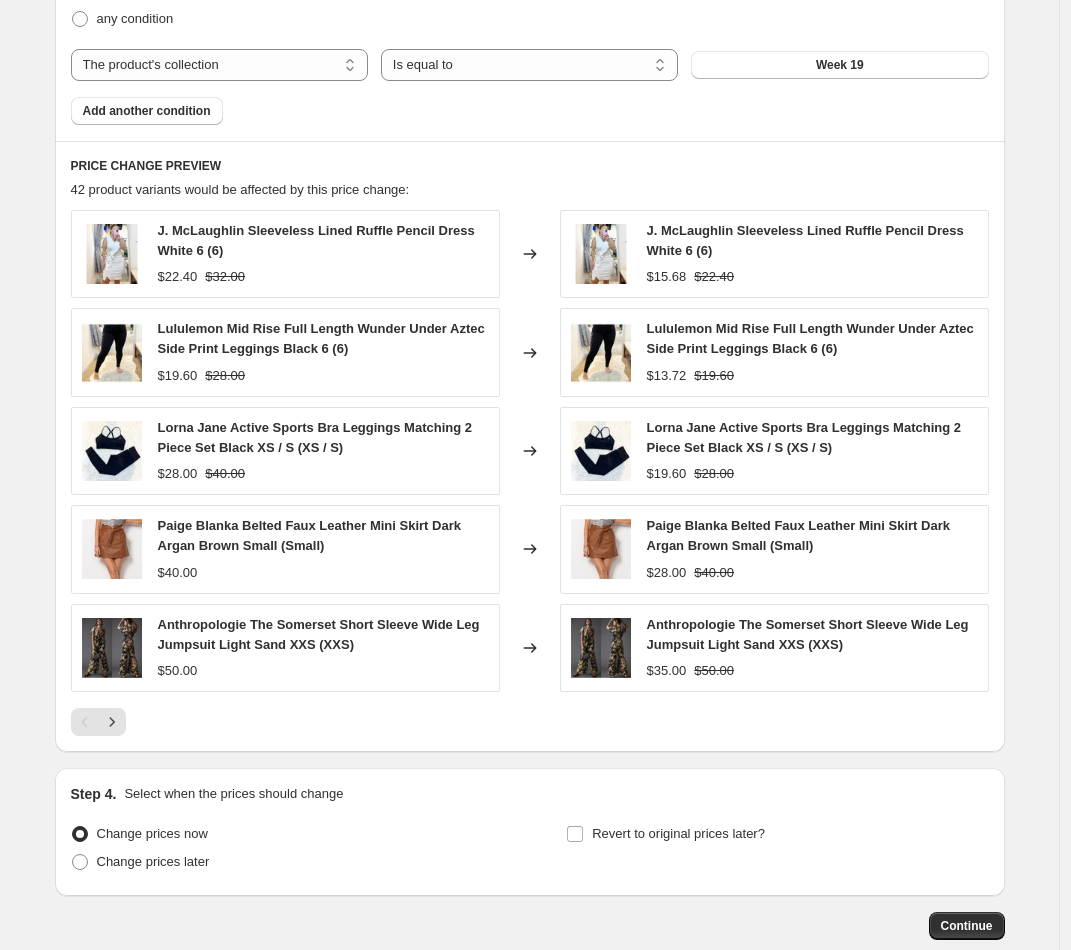 scroll, scrollTop: 1196, scrollLeft: 0, axis: vertical 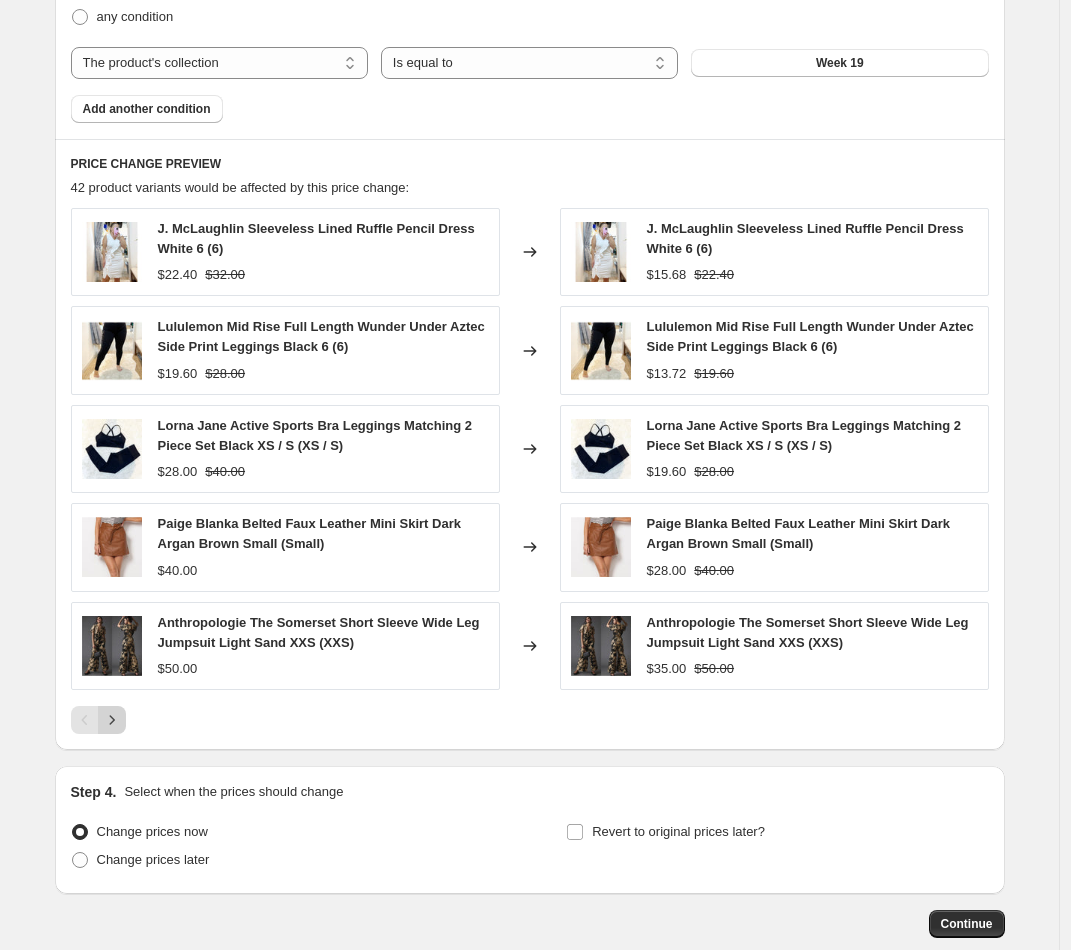 click 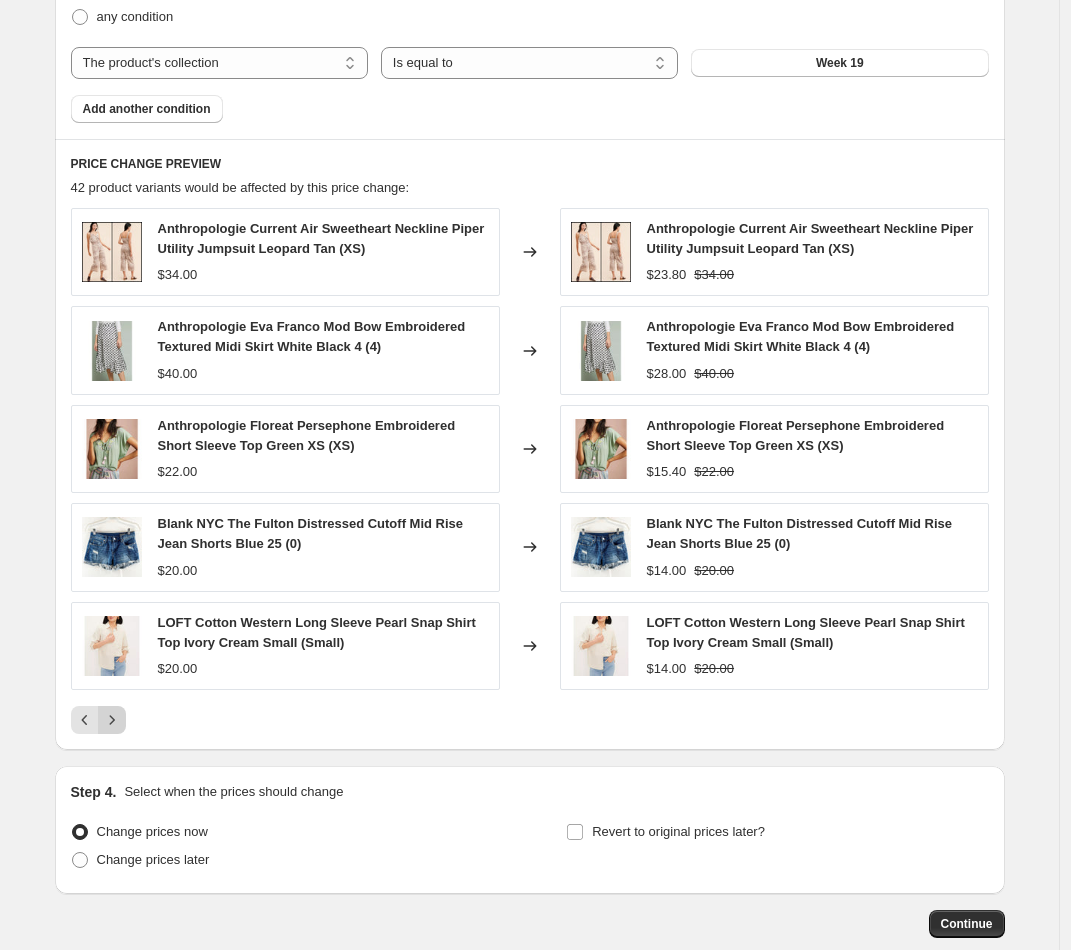 click 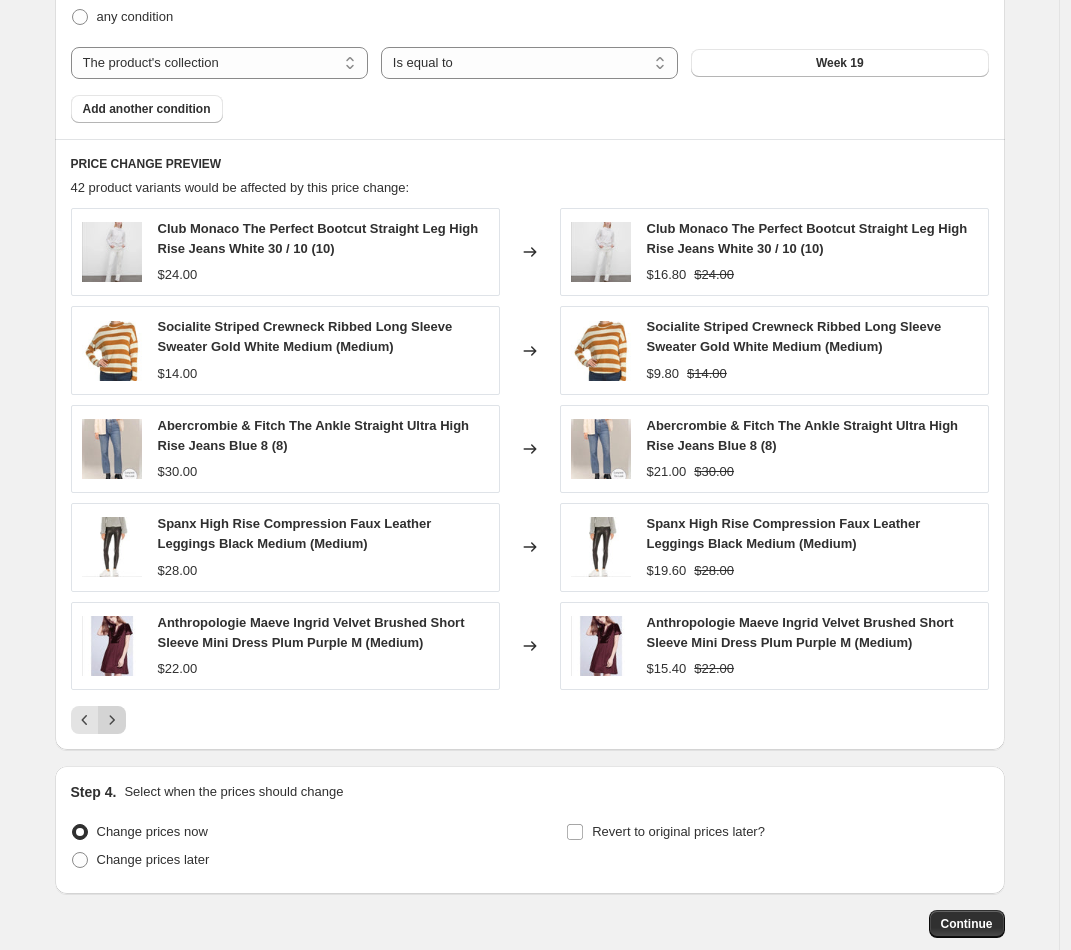 click 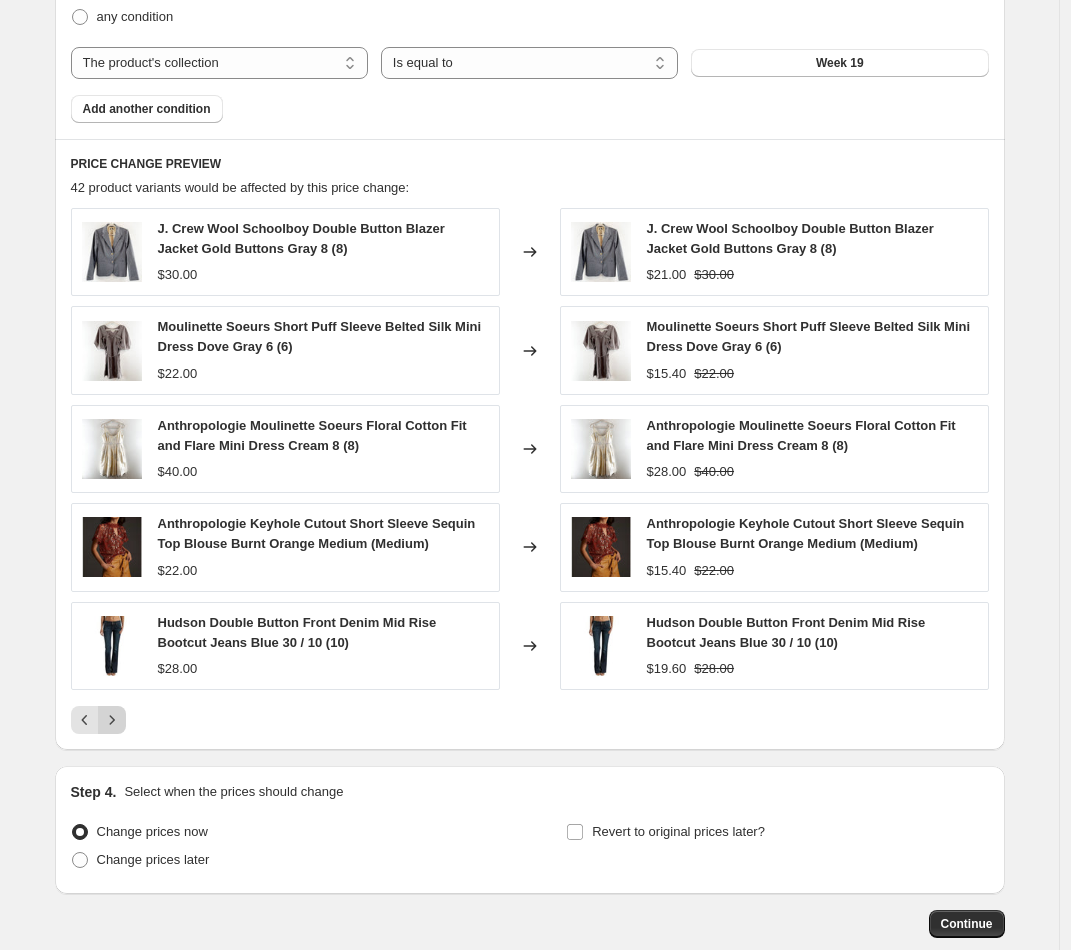 click 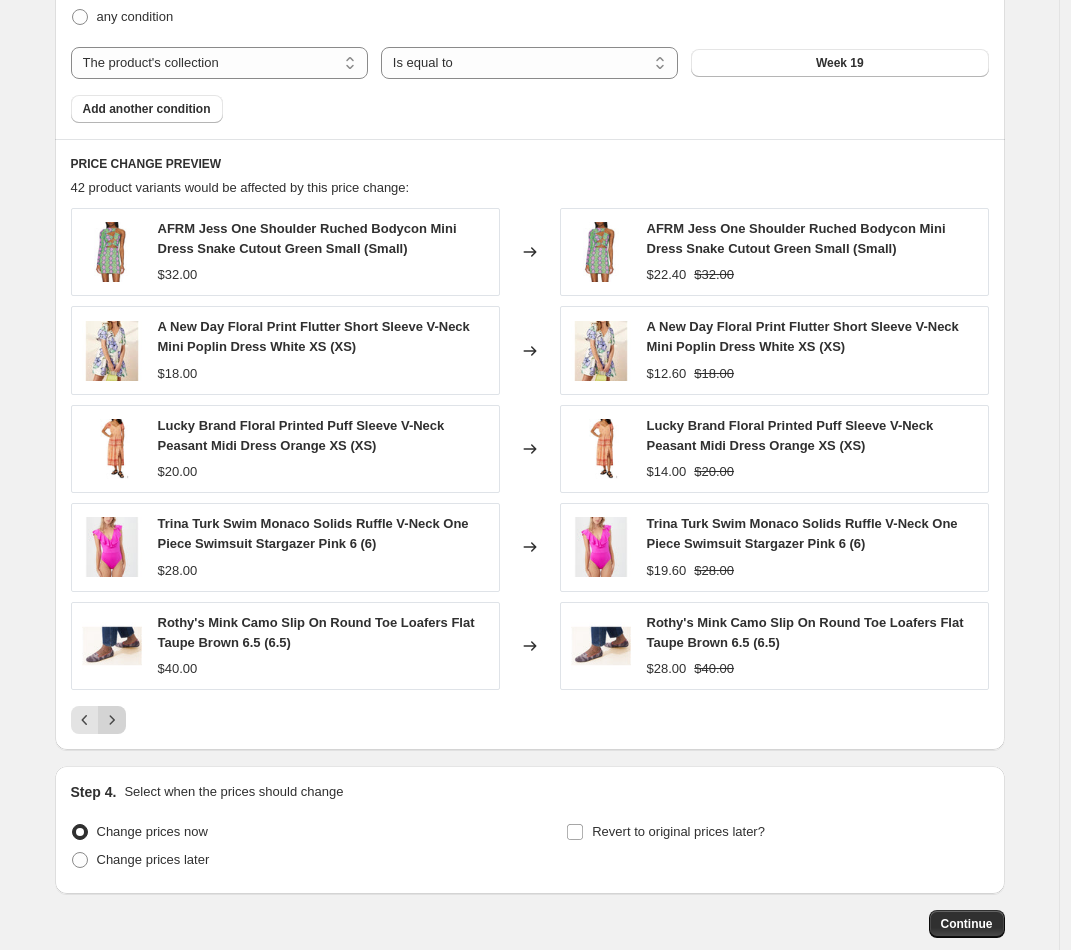 click 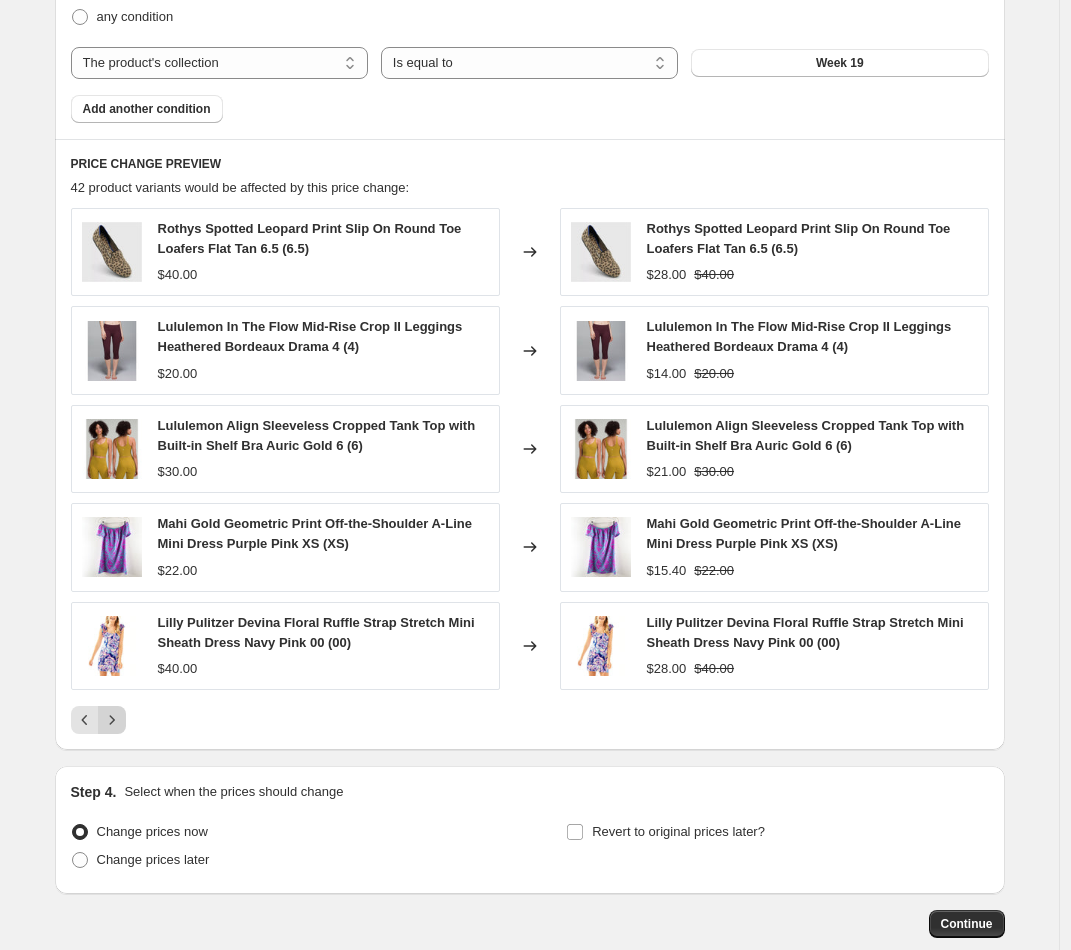 click 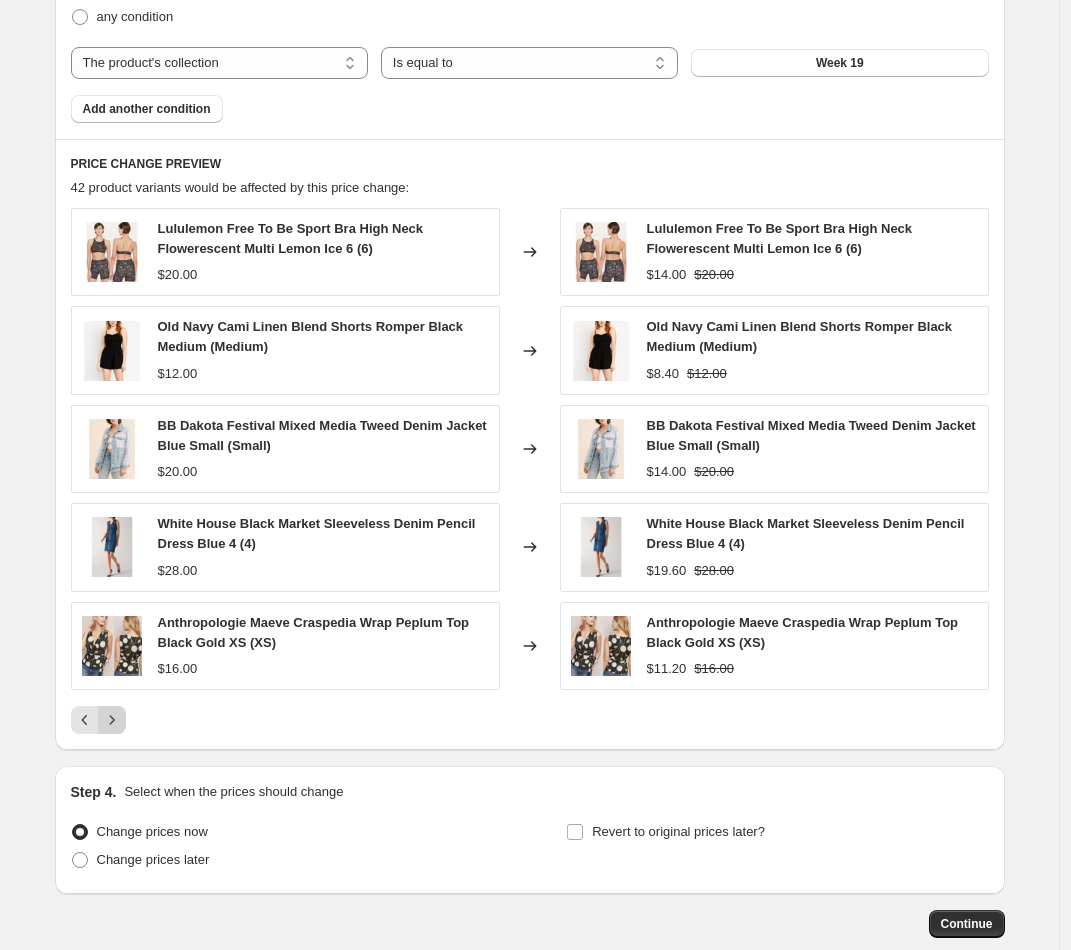 click 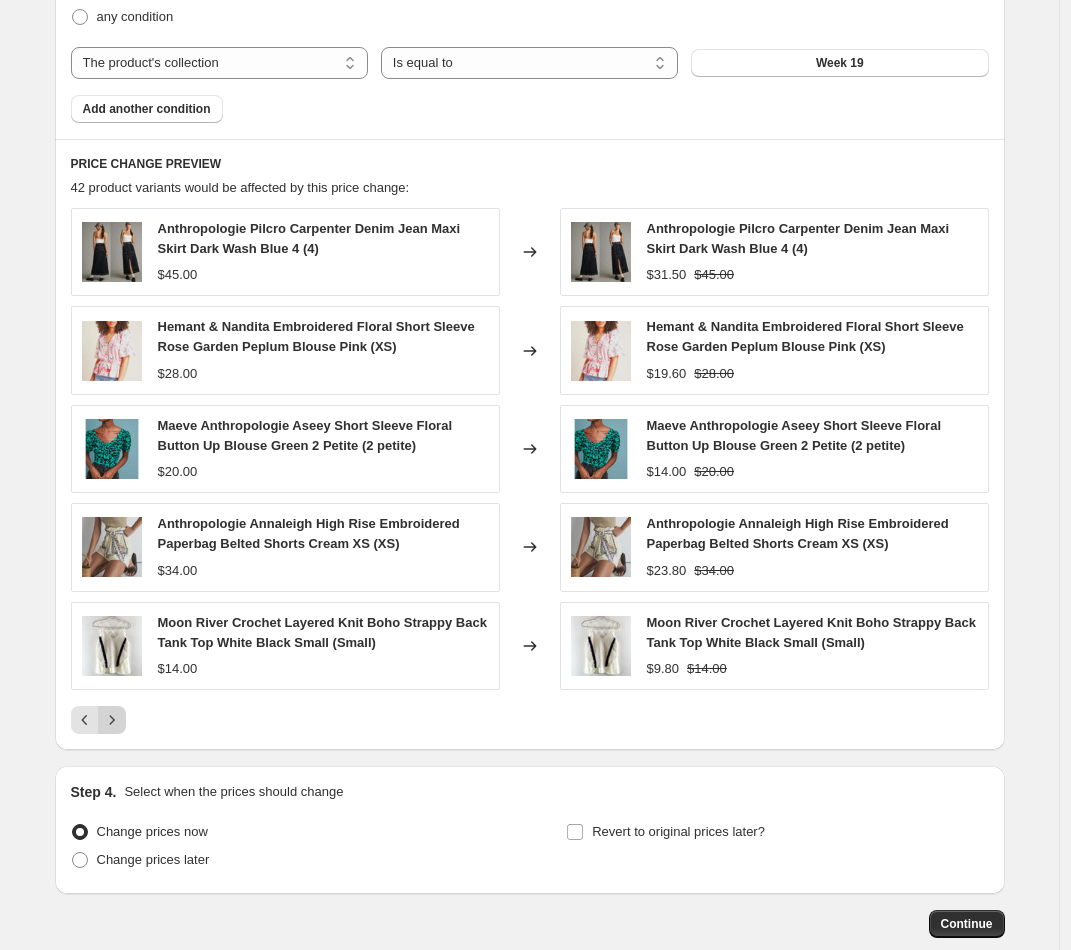 click 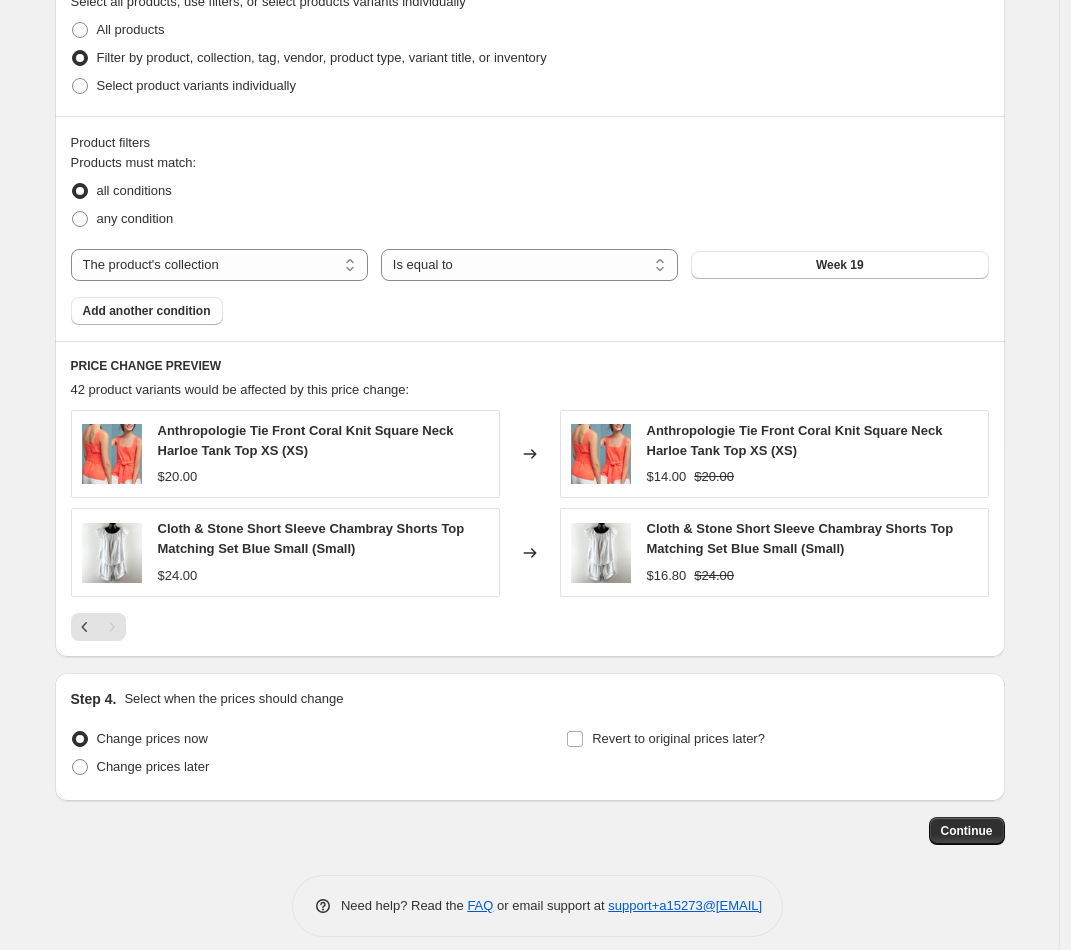 scroll, scrollTop: 1011, scrollLeft: 0, axis: vertical 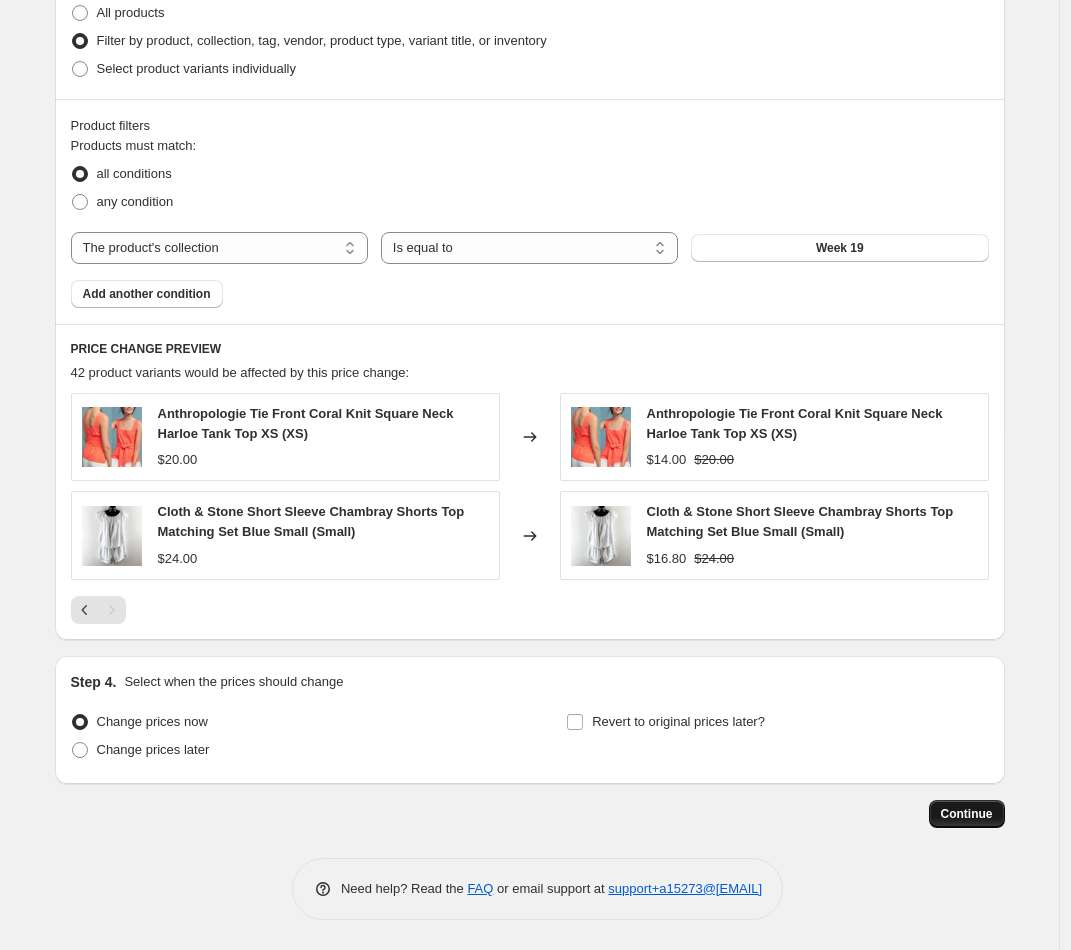 click on "Continue" at bounding box center [967, 814] 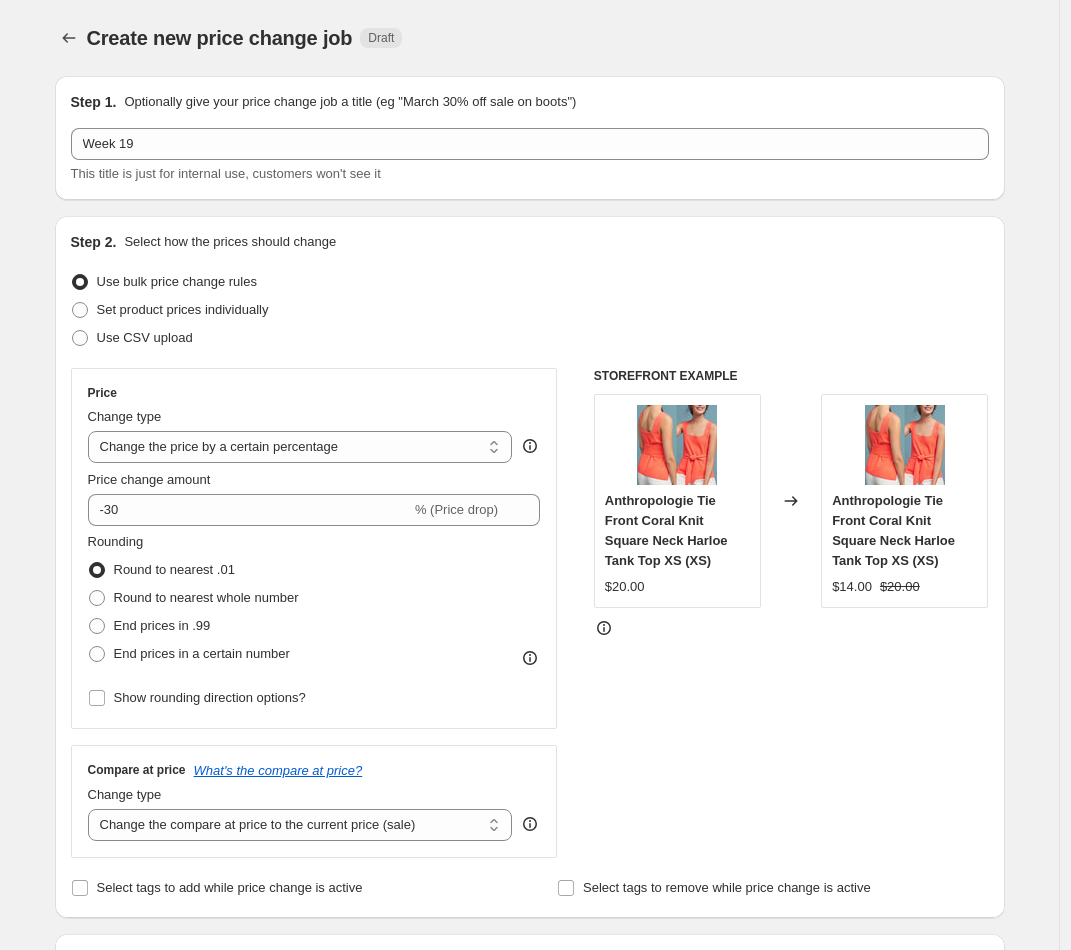 scroll, scrollTop: 1011, scrollLeft: 0, axis: vertical 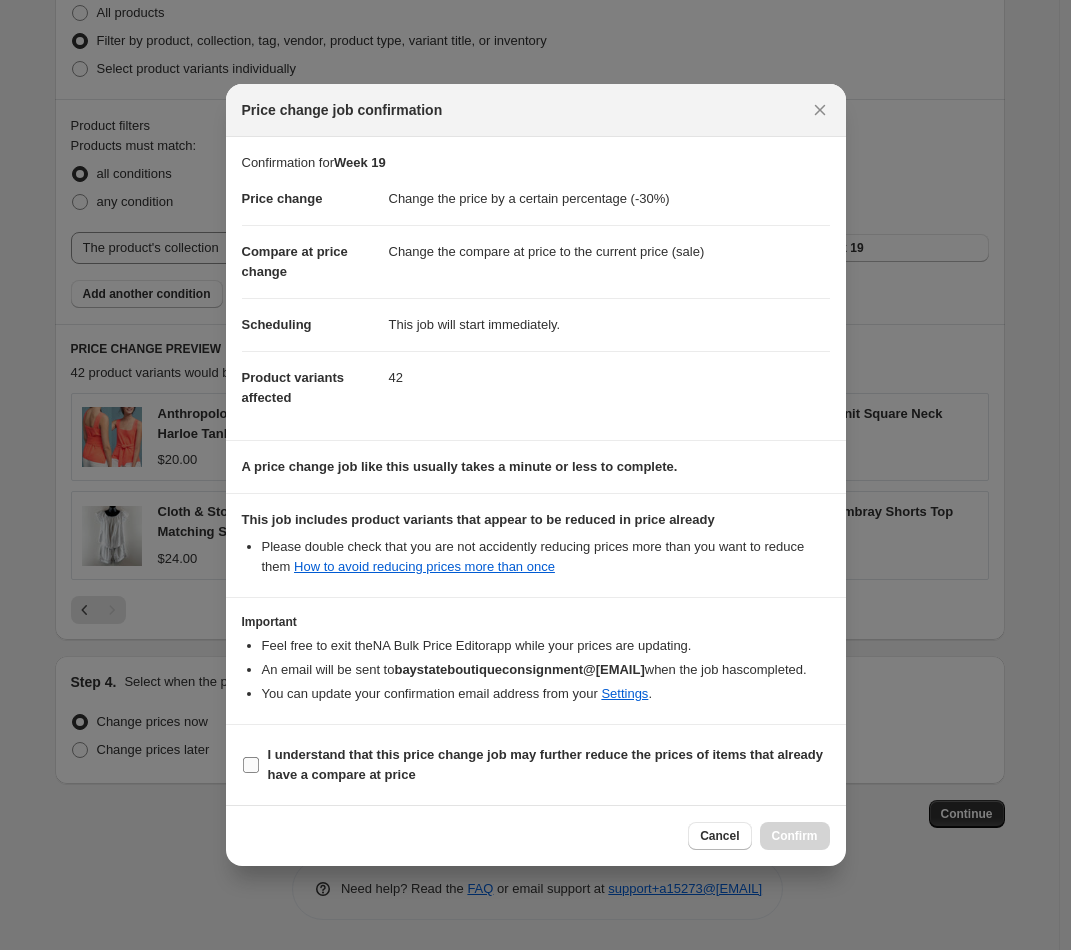 click on "I understand that this price change job may further reduce the prices of items that already have a compare at price" at bounding box center (546, 764) 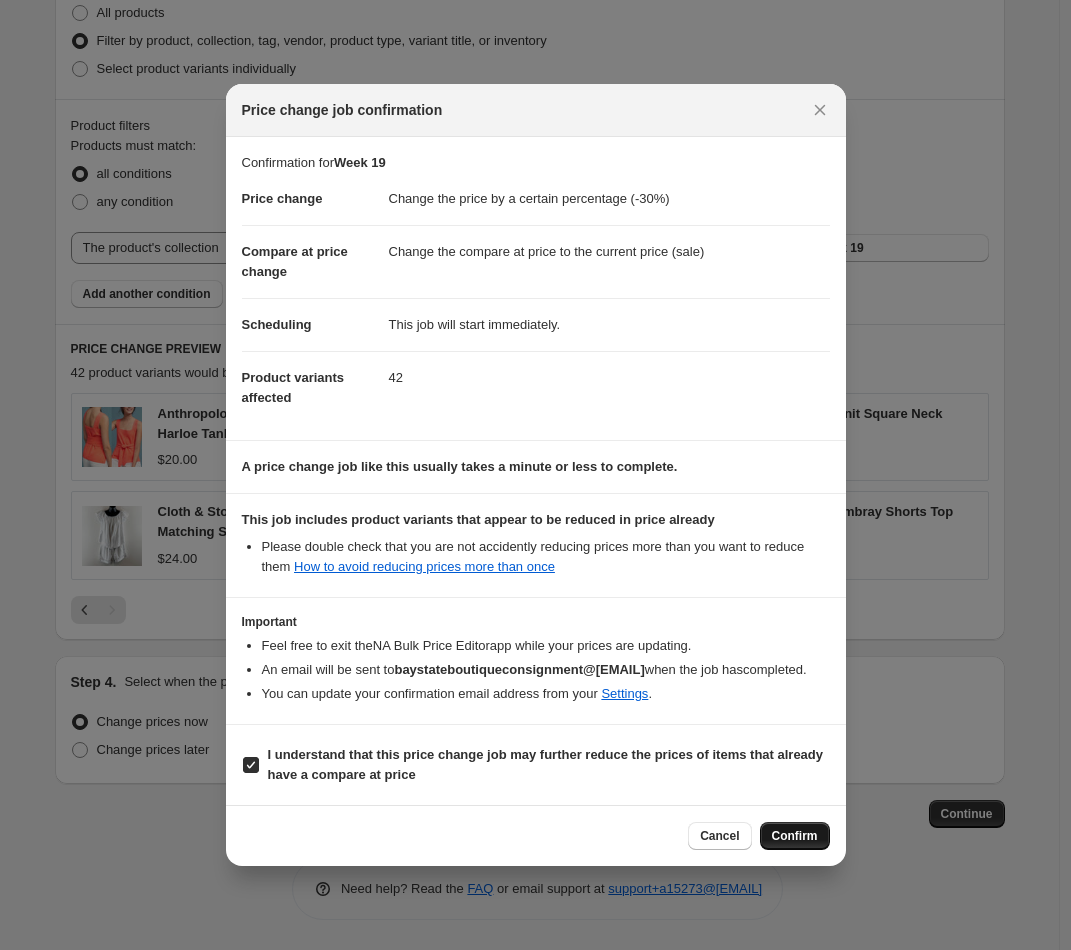 click on "Confirm" at bounding box center (795, 836) 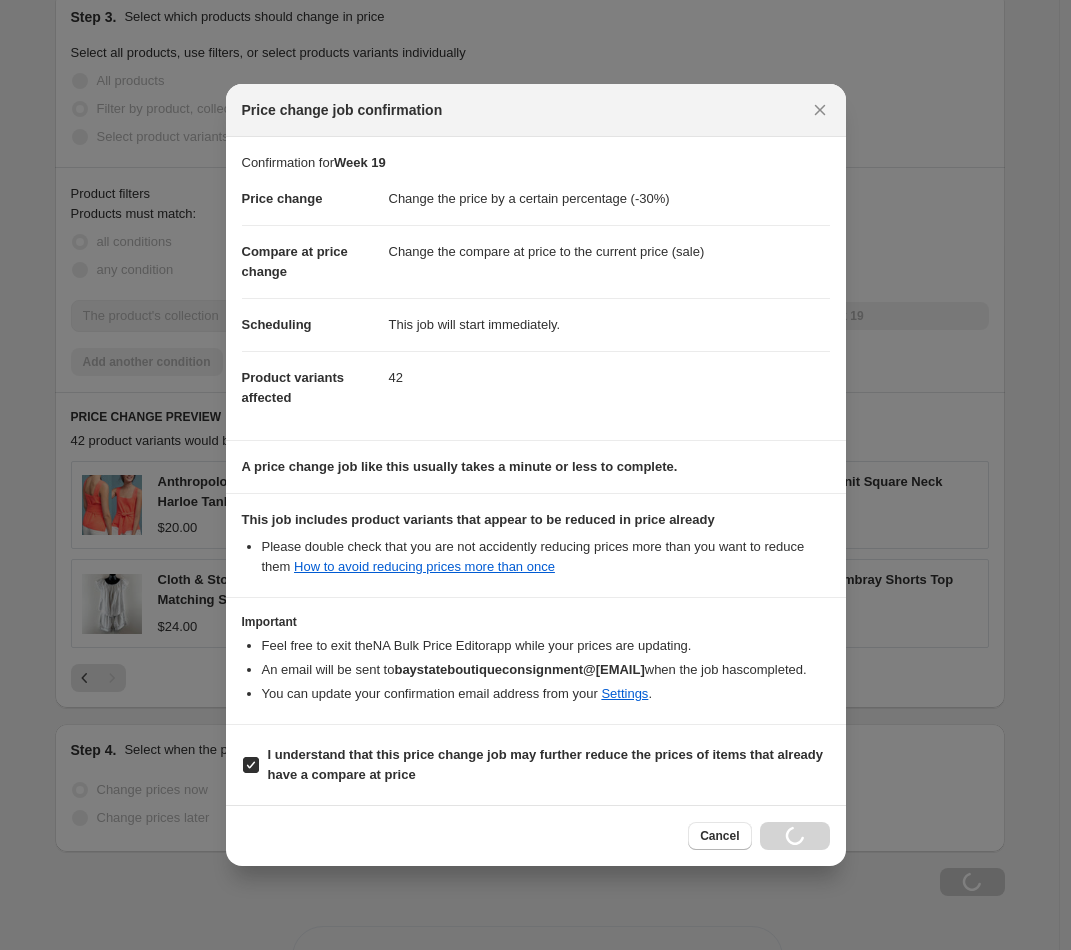 scroll, scrollTop: 1079, scrollLeft: 0, axis: vertical 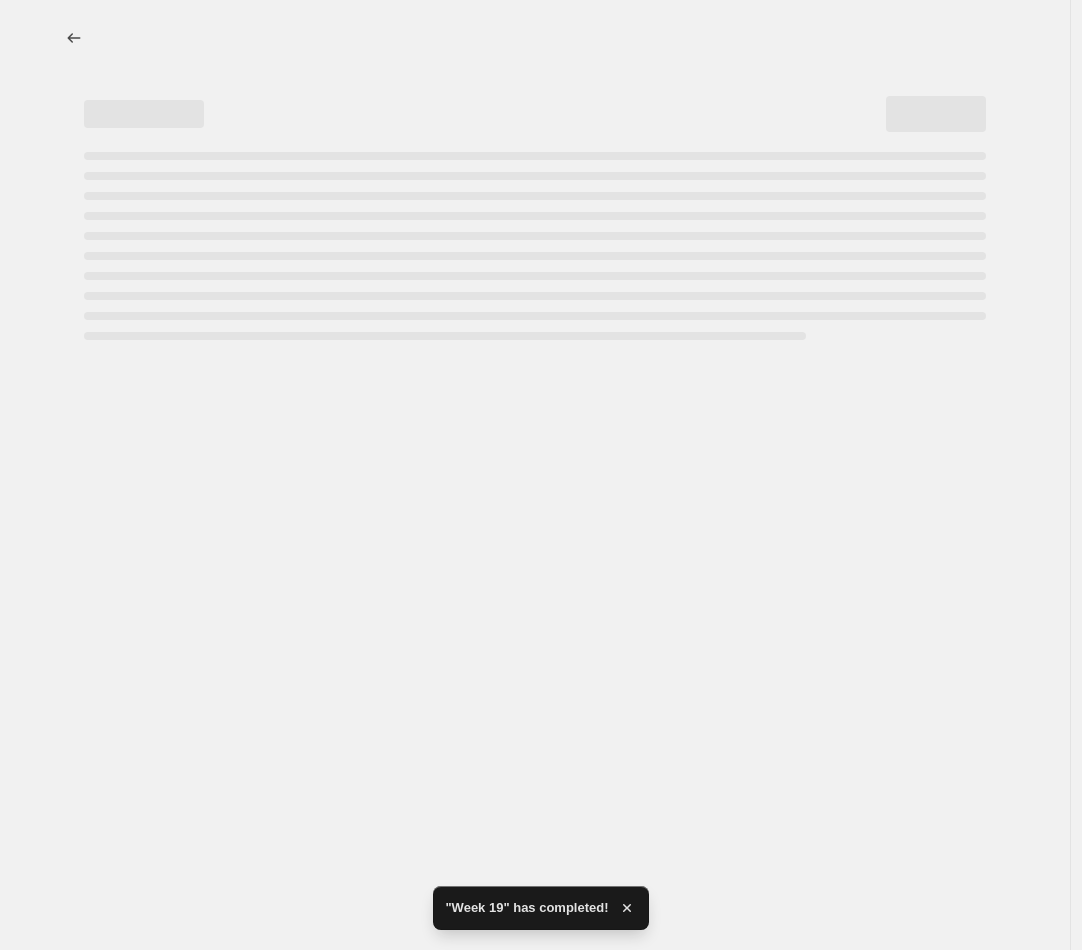 select on "percentage" 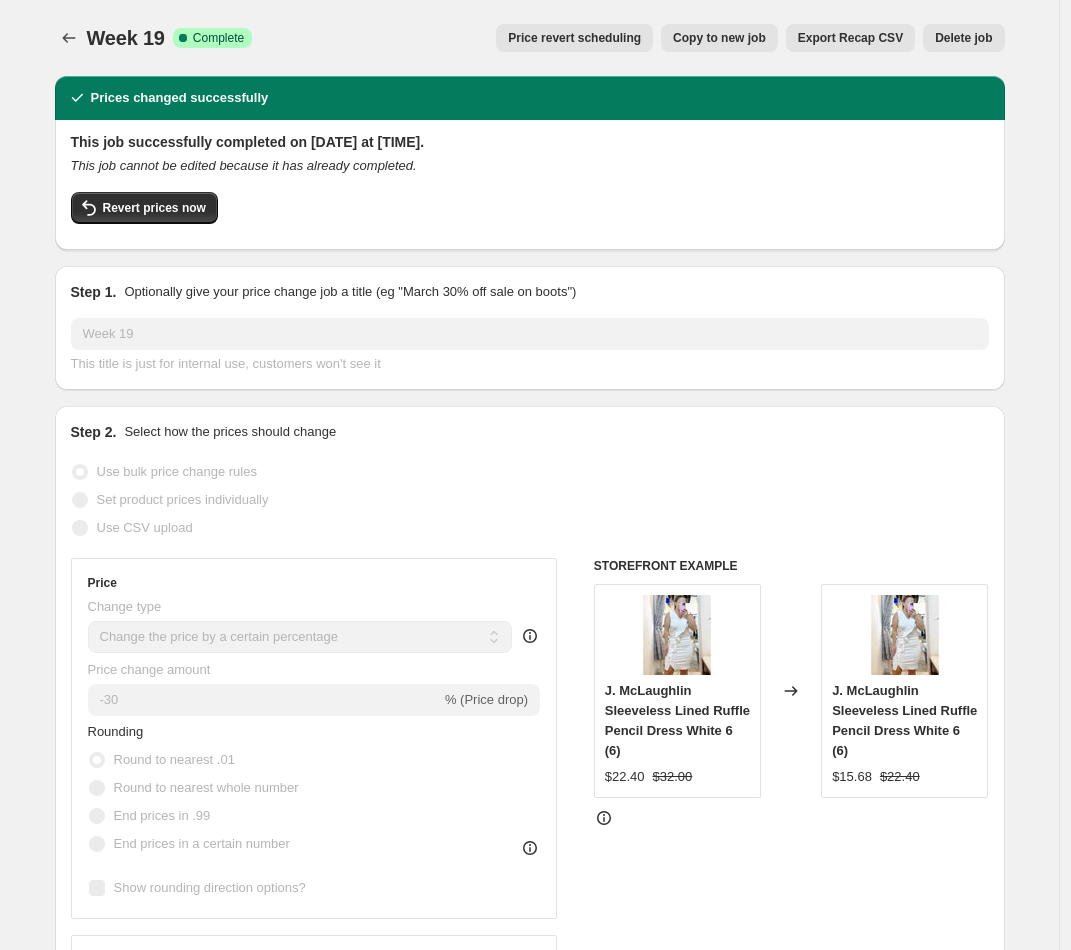 click on "Export Recap CSV" at bounding box center (850, 38) 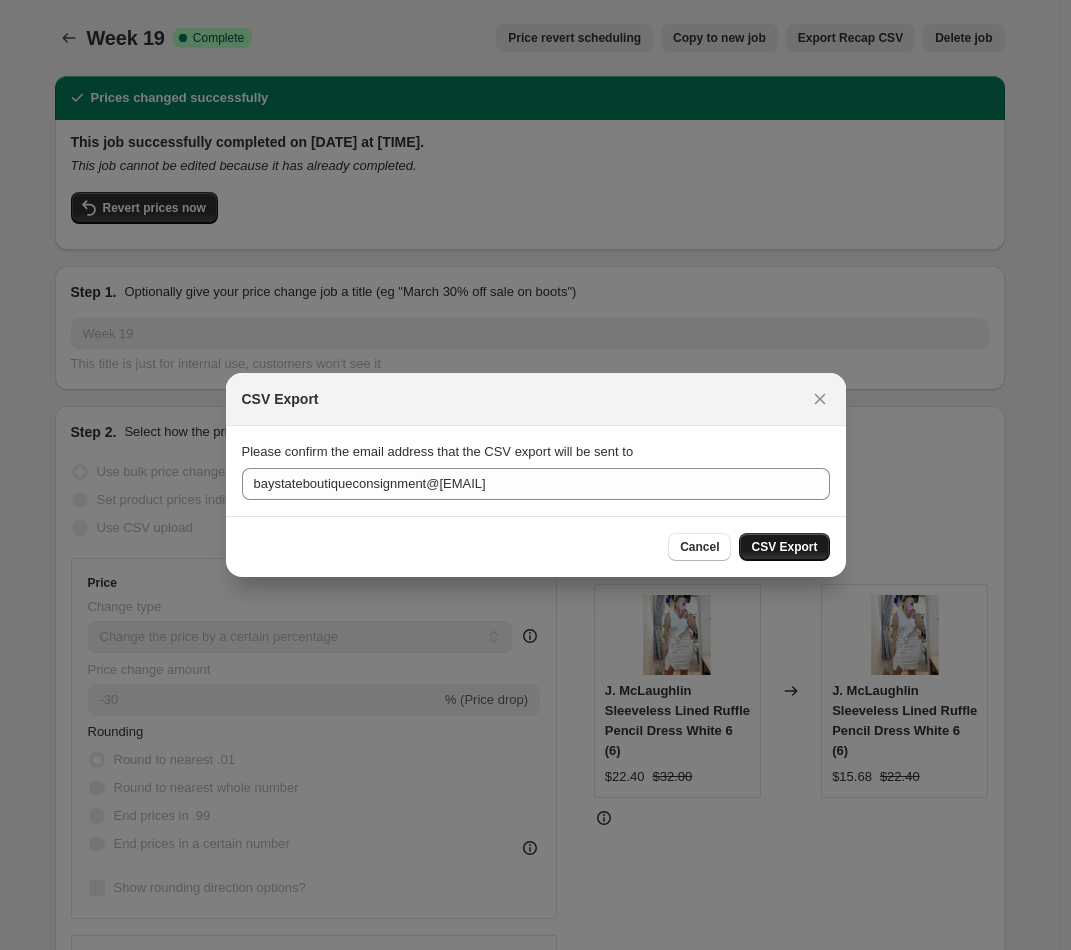 drag, startPoint x: 774, startPoint y: 542, endPoint x: 774, endPoint y: 572, distance: 30 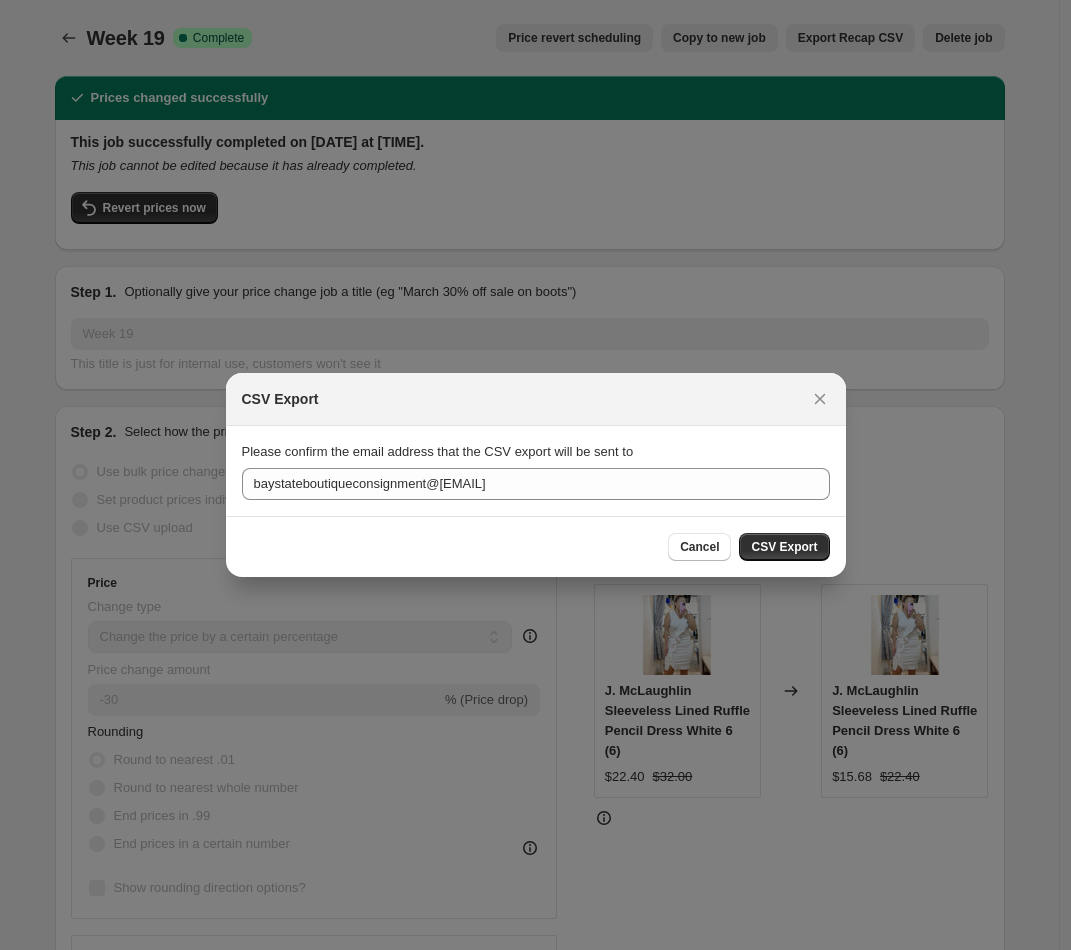 click on "CSV Export" at bounding box center [784, 547] 